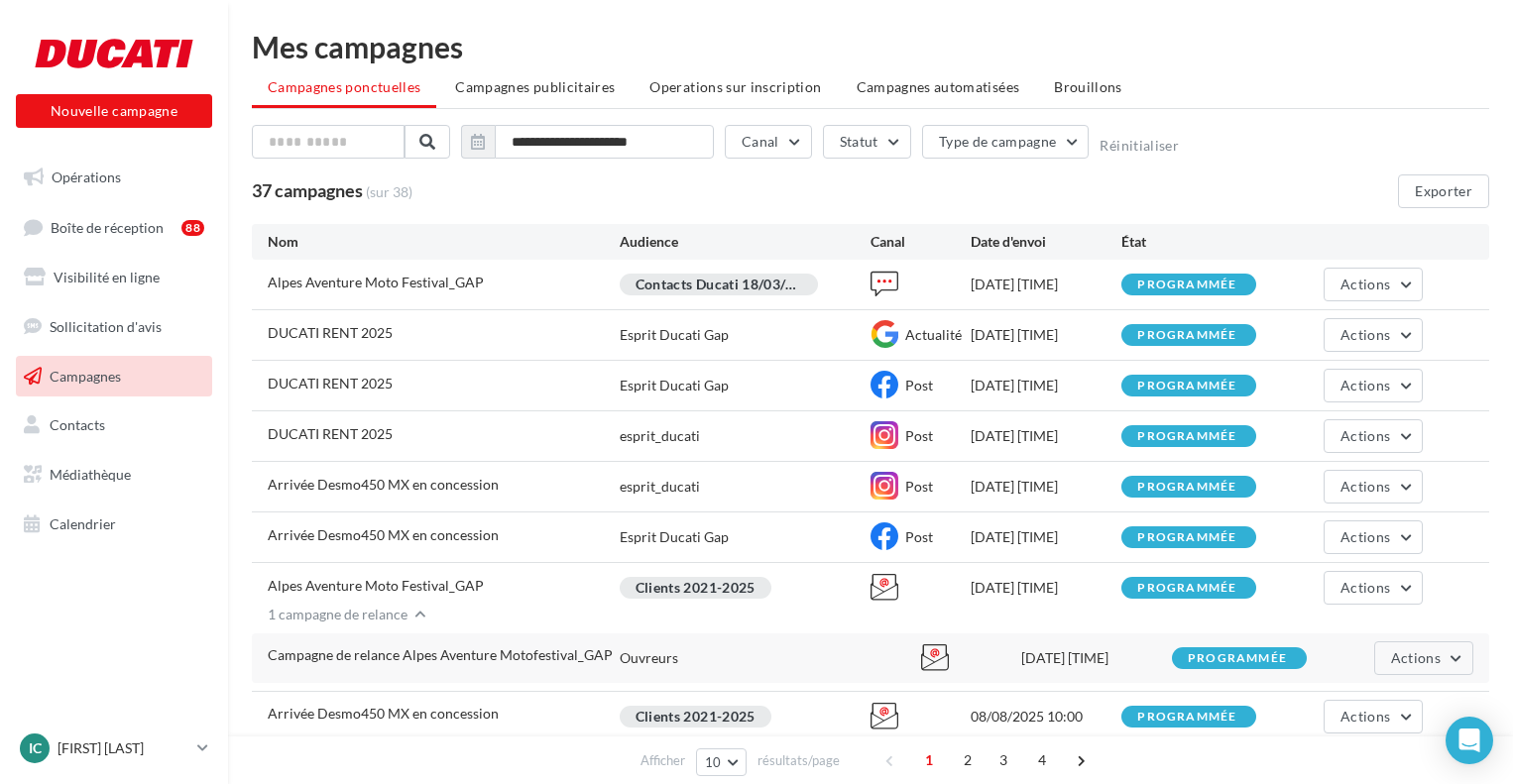 scroll, scrollTop: 0, scrollLeft: 0, axis: both 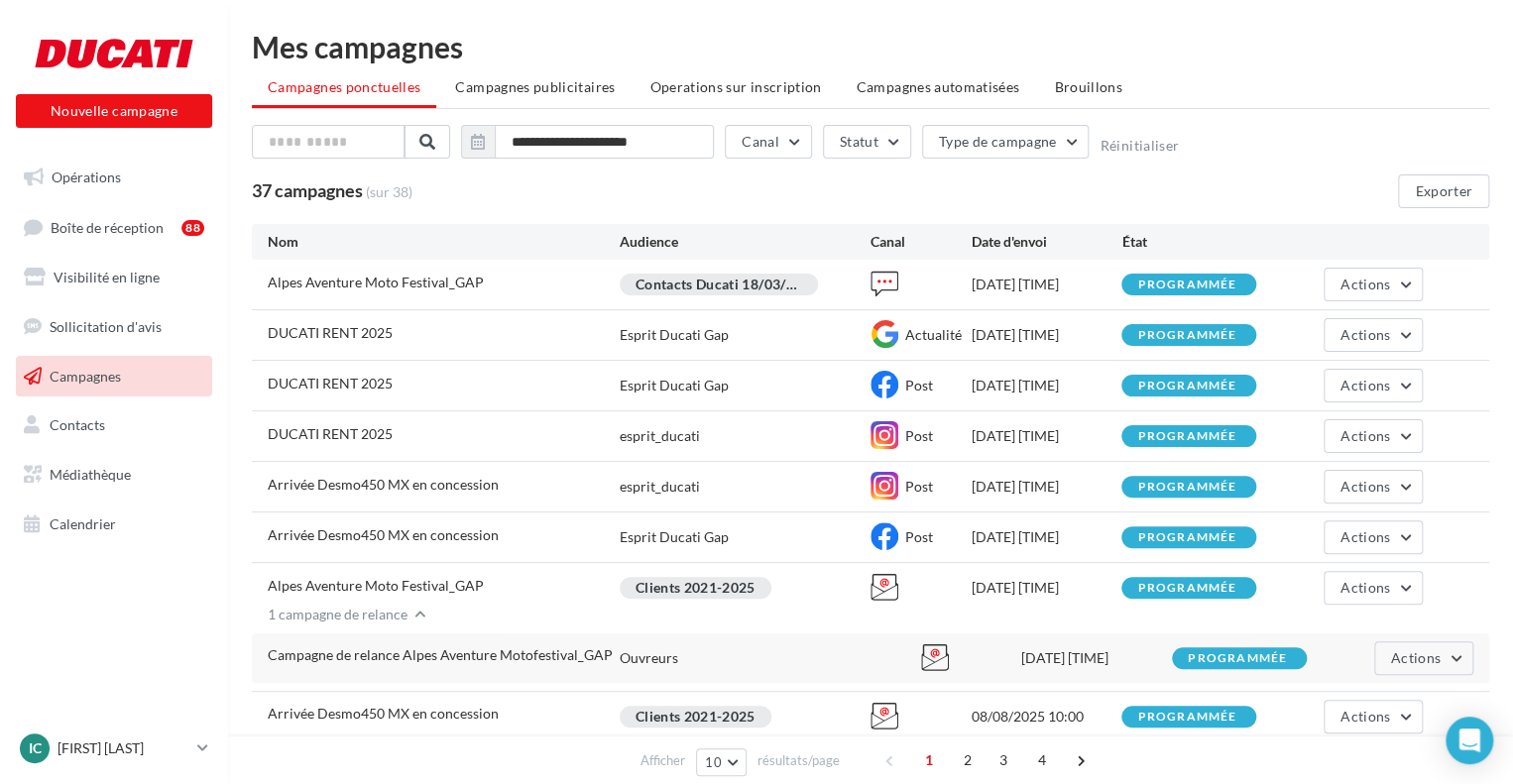 click on "Campagnes" at bounding box center [114, 377] 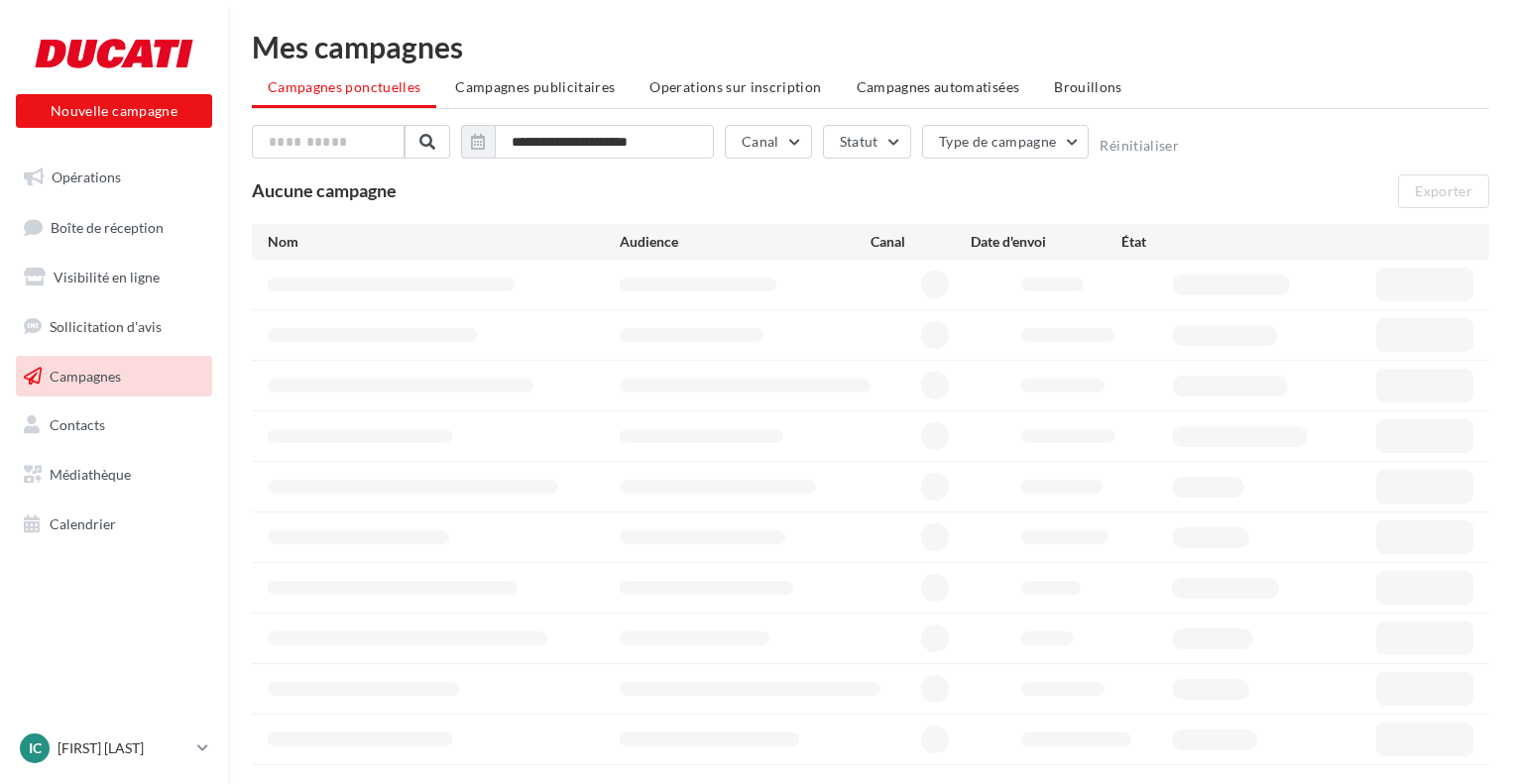scroll, scrollTop: 0, scrollLeft: 0, axis: both 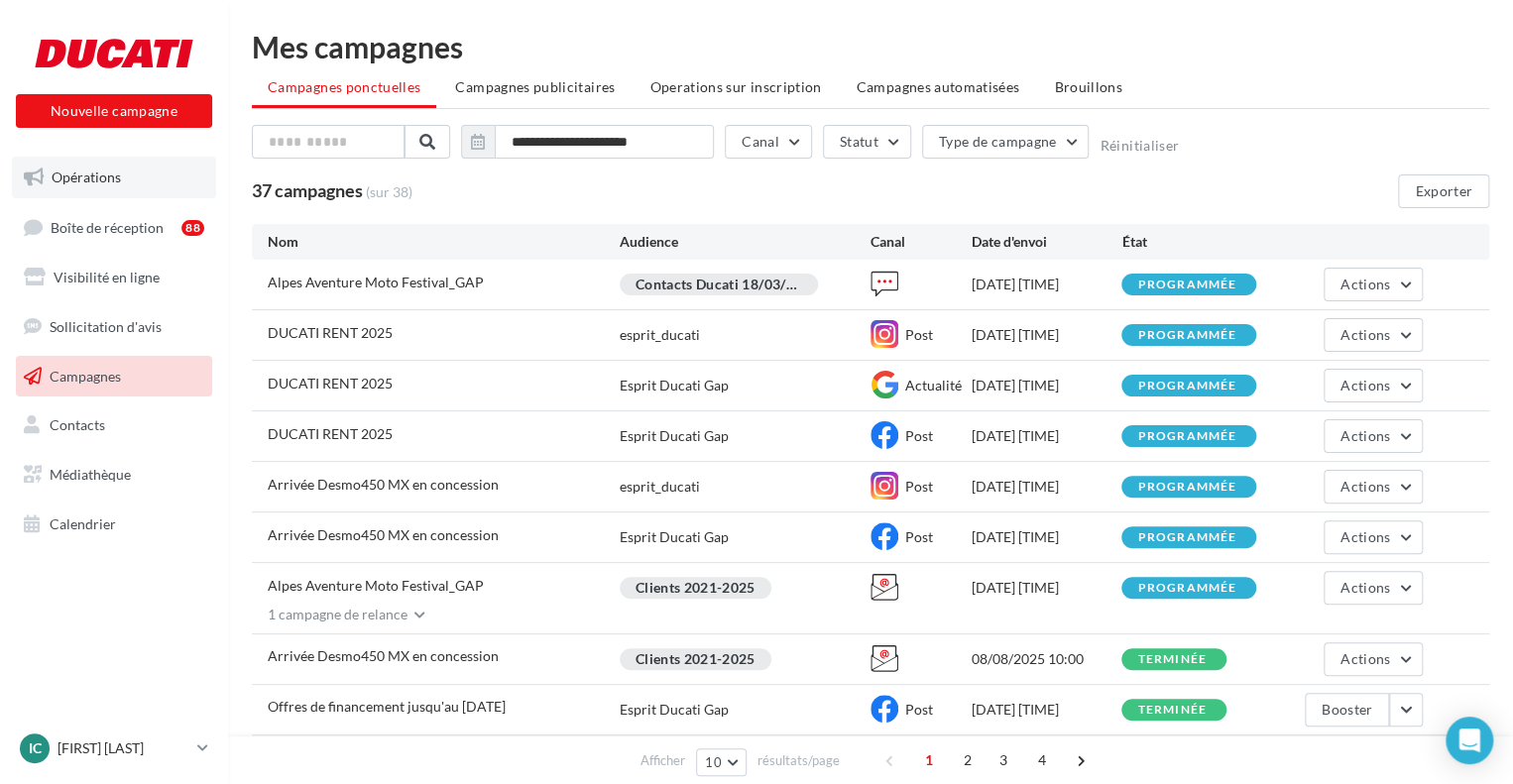 click on "Opérations" at bounding box center (114, 177) 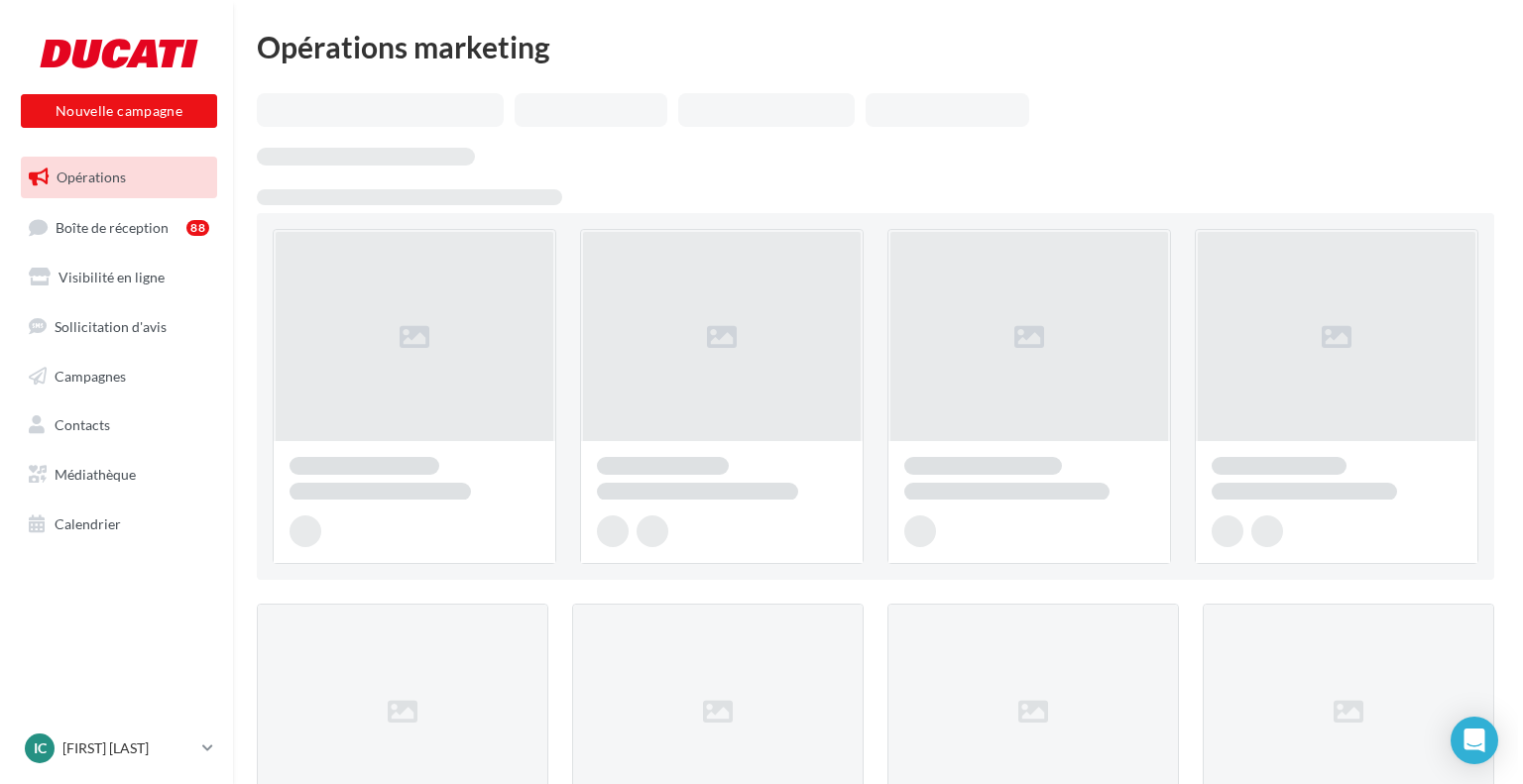 scroll, scrollTop: 0, scrollLeft: 0, axis: both 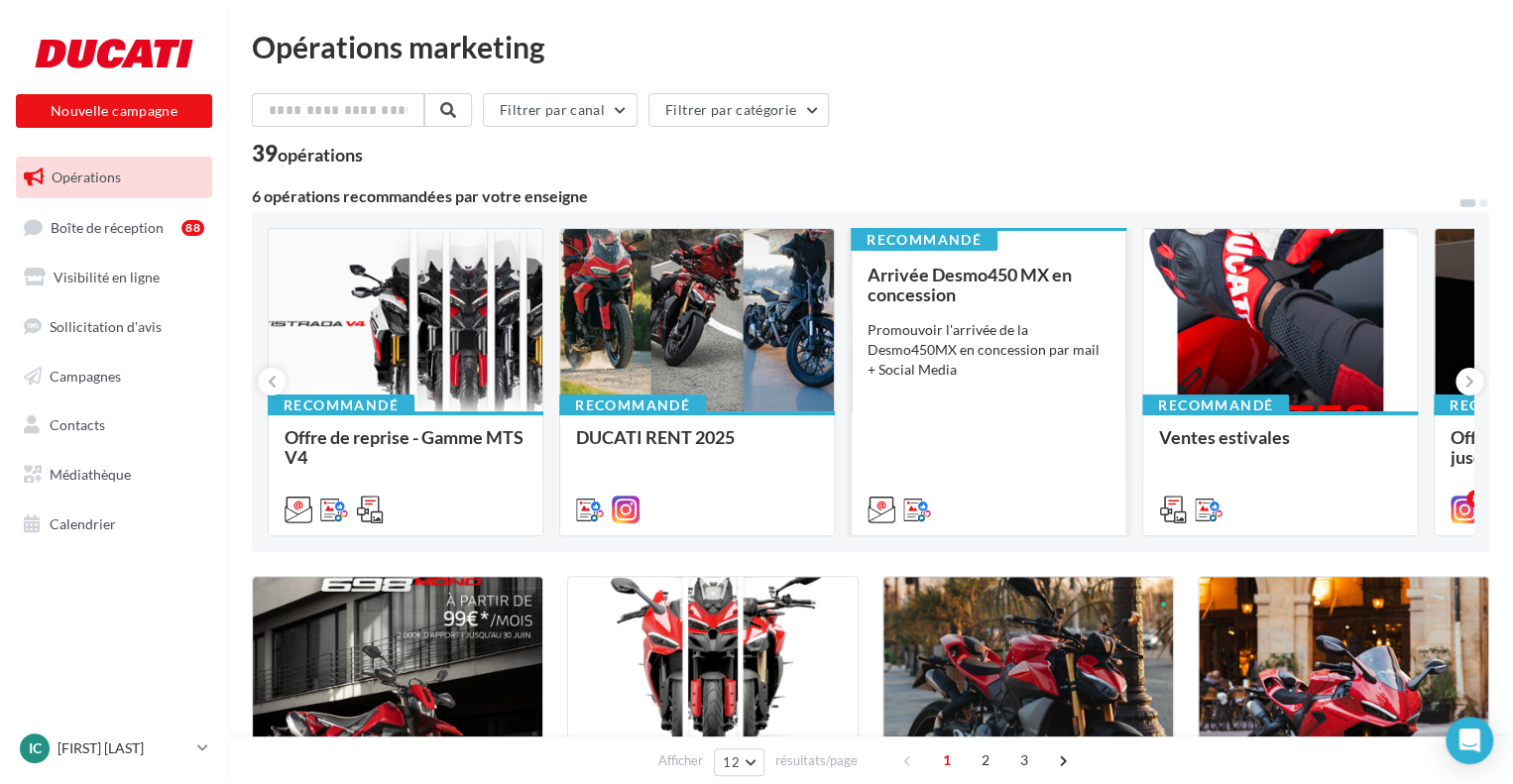 click on "Arrivée Desmo450 MX en concession        Promouvoir l'arrivée de la Desmo450MX en concession par mail + Social Media" at bounding box center [989, 391] 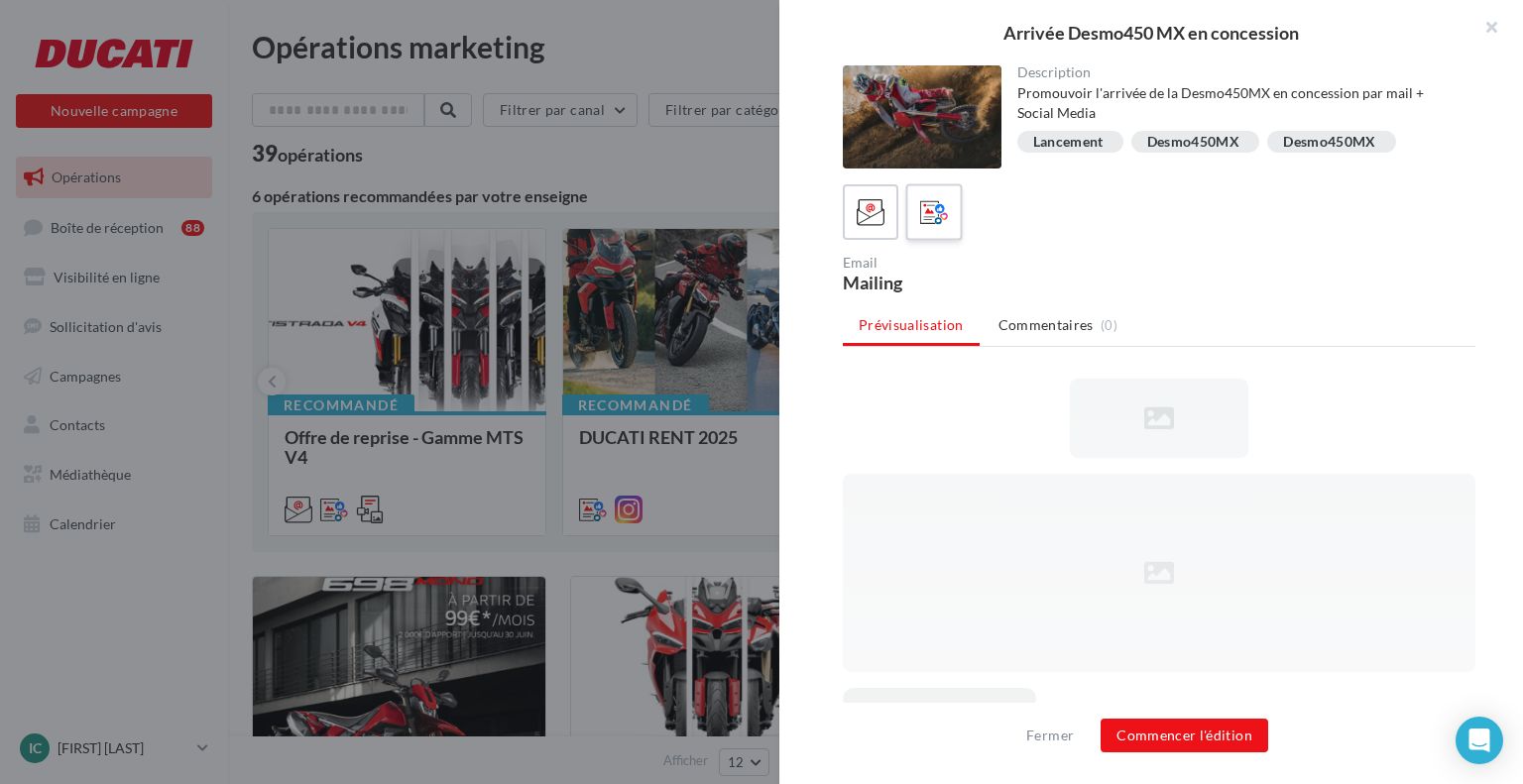 click at bounding box center (934, 212) 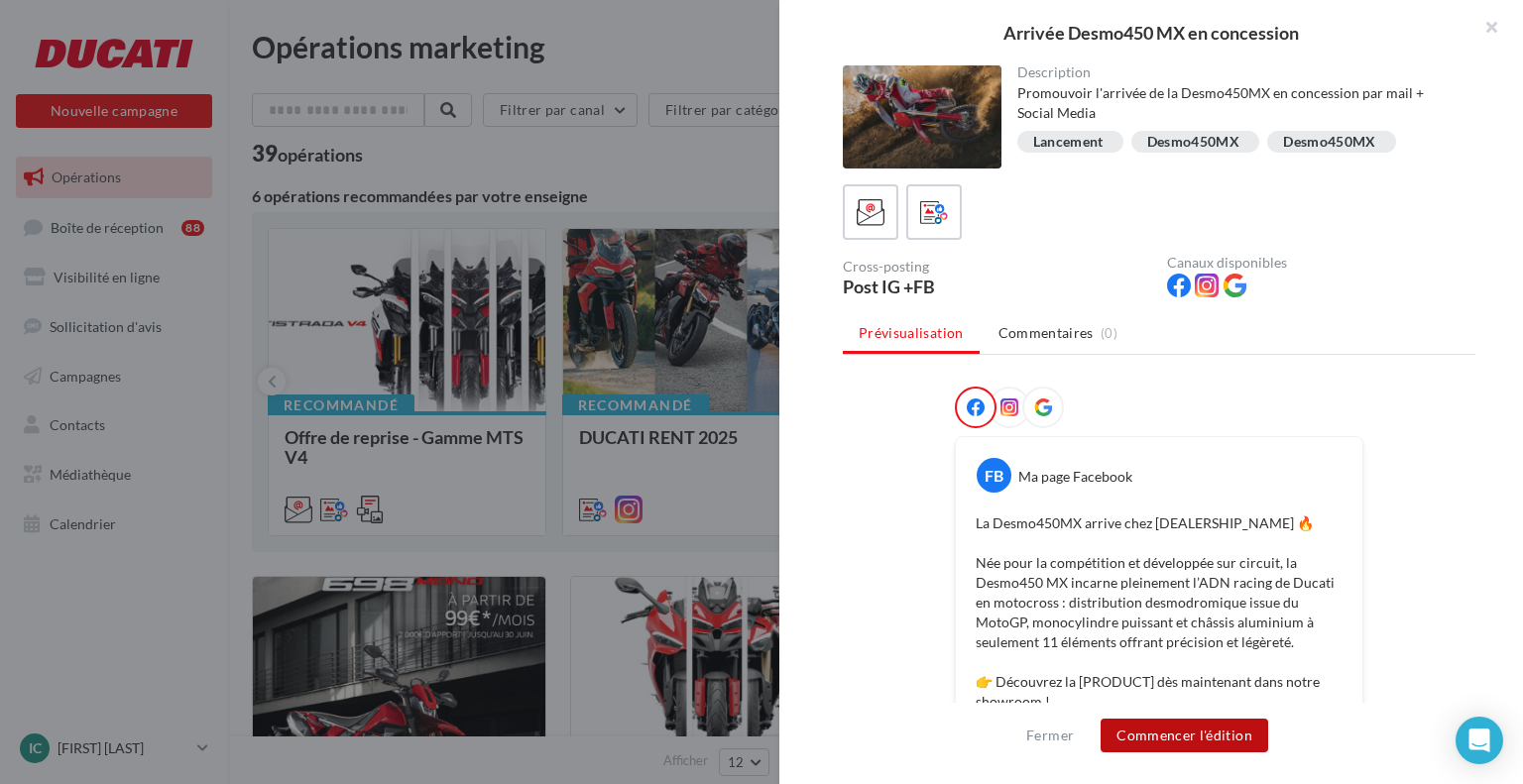 click on "Commencer l'édition" at bounding box center (1184, 735) 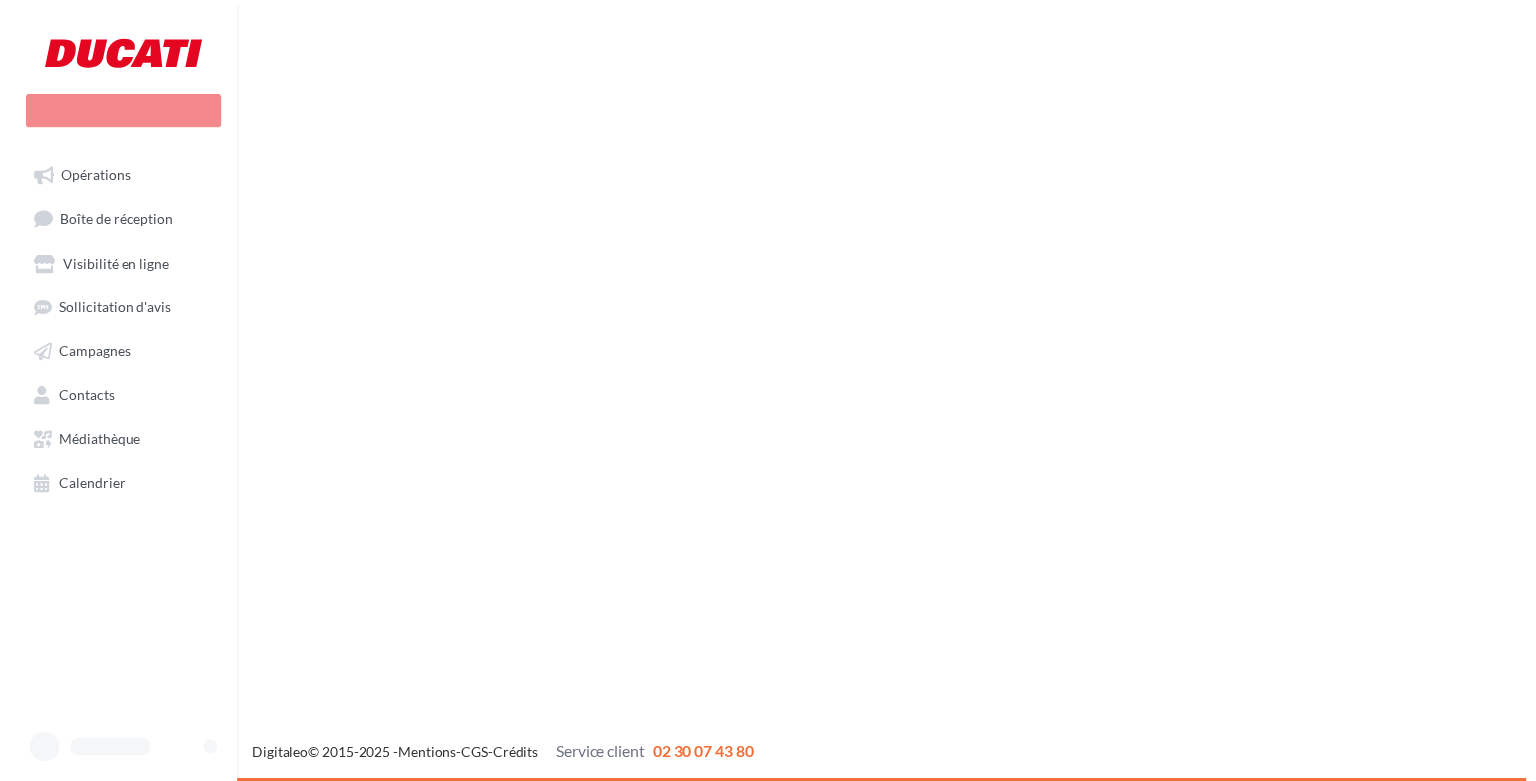 scroll, scrollTop: 0, scrollLeft: 0, axis: both 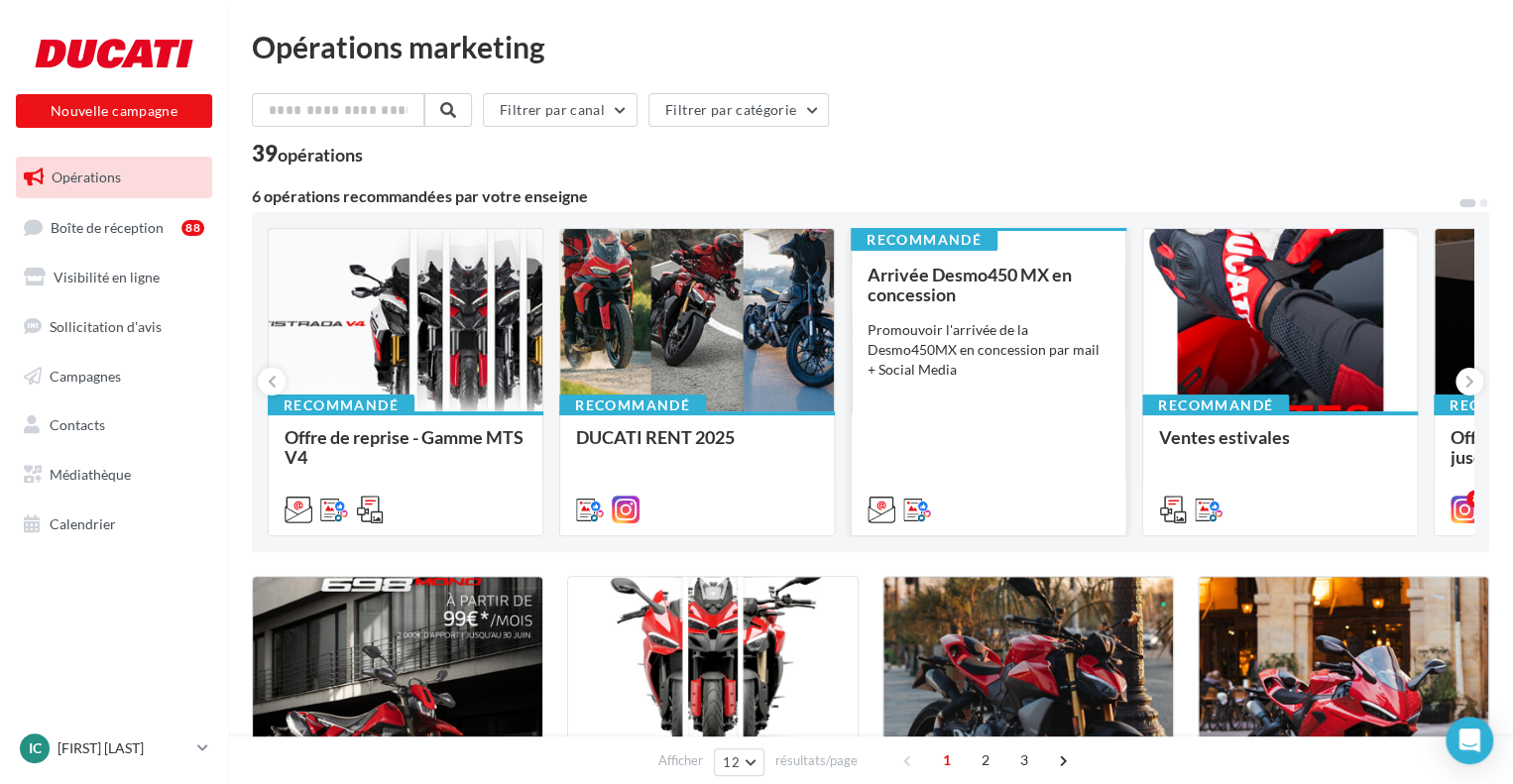 click on "Promouvoir l'arrivée de la Desmo450MX en concession par mail + Social Media" at bounding box center [989, 350] 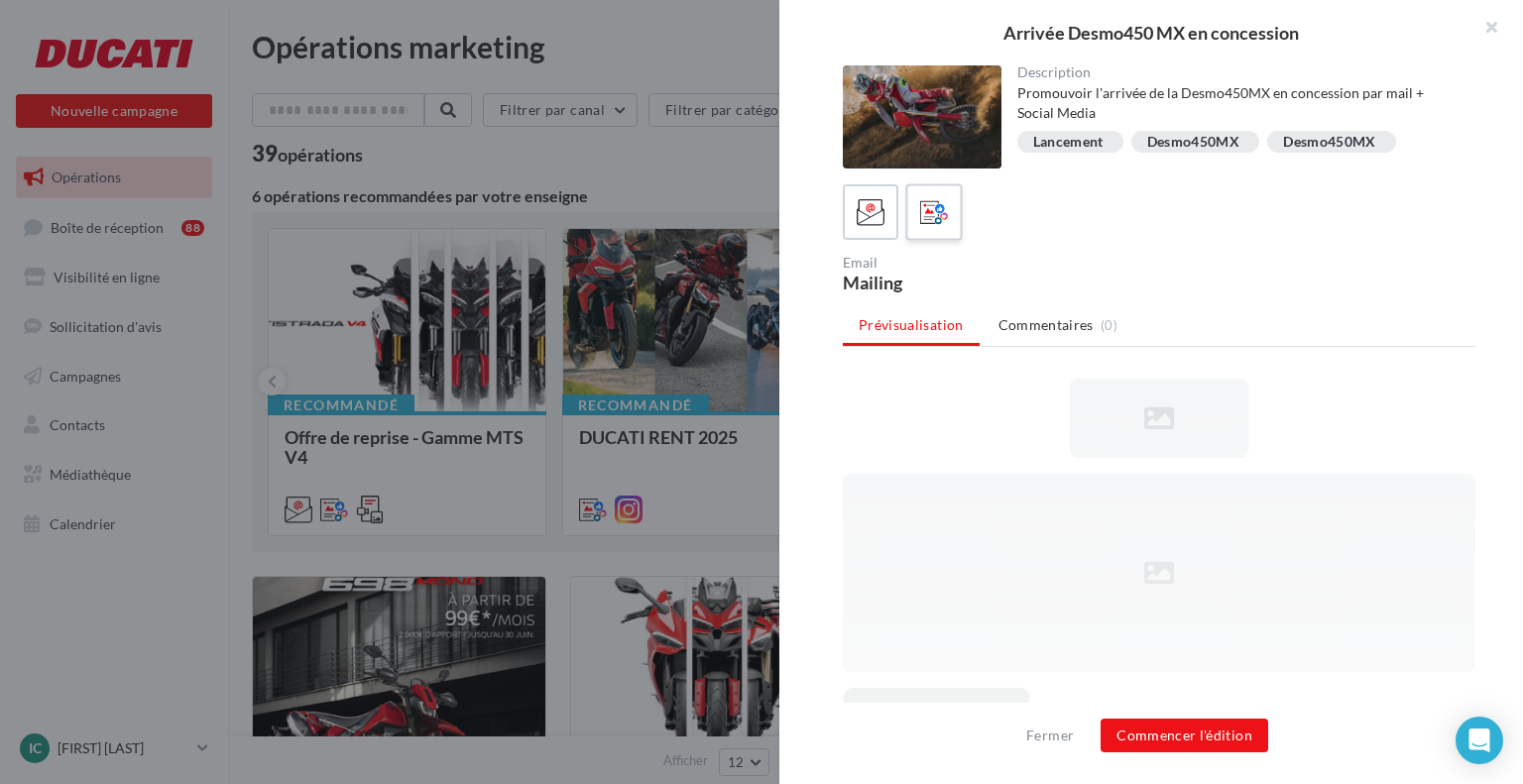 scroll, scrollTop: 0, scrollLeft: 0, axis: both 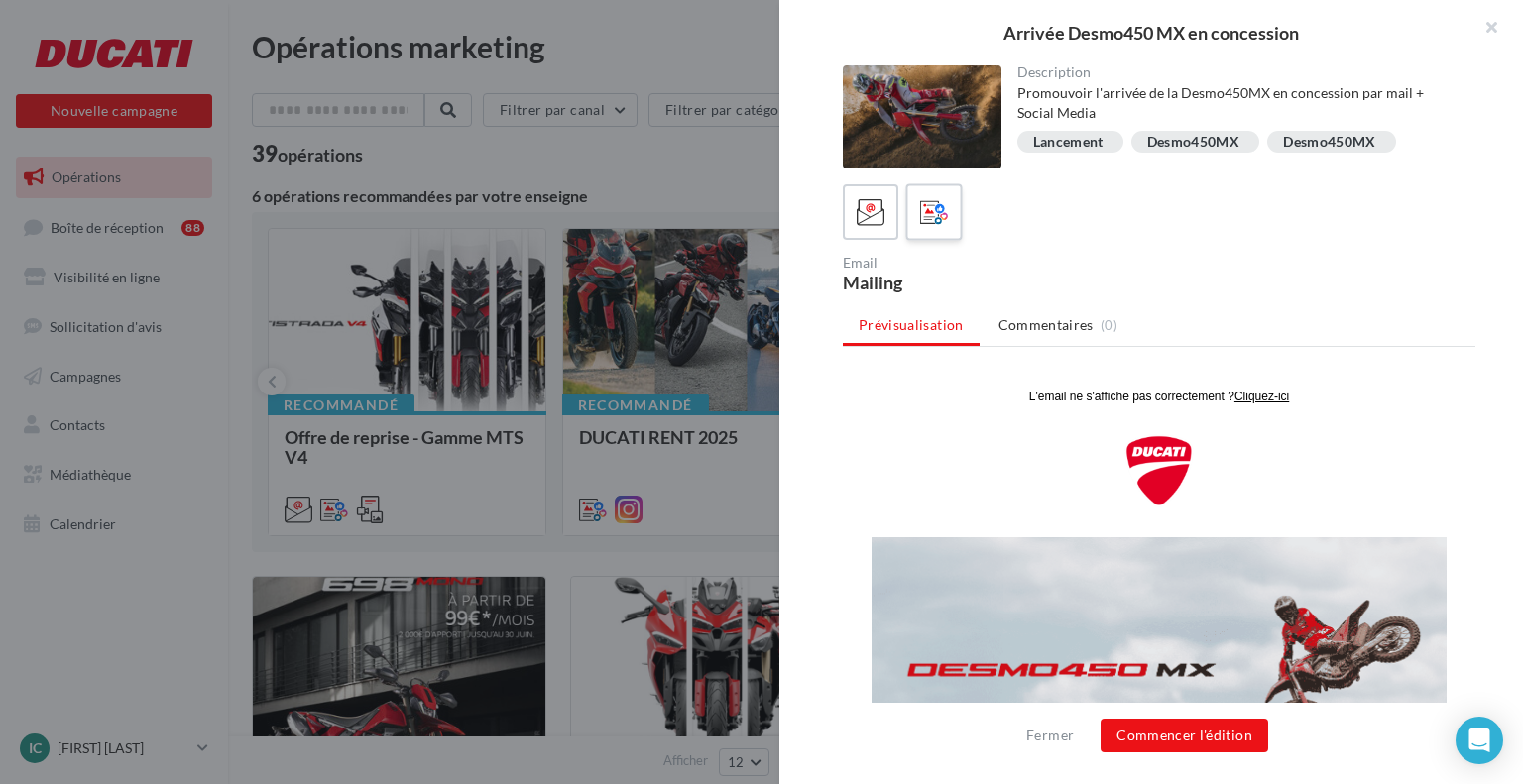 click at bounding box center [934, 213] 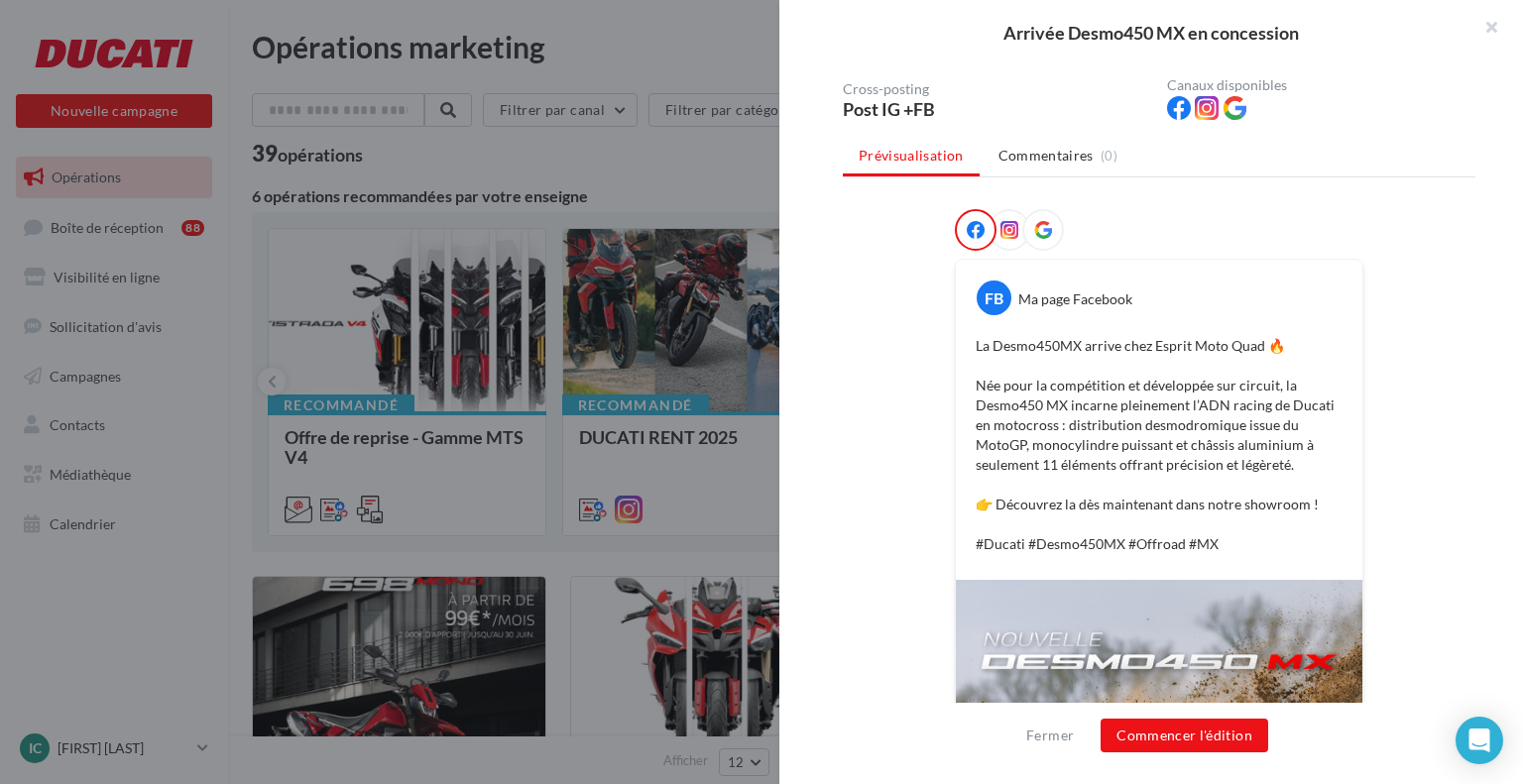 scroll, scrollTop: 198, scrollLeft: 0, axis: vertical 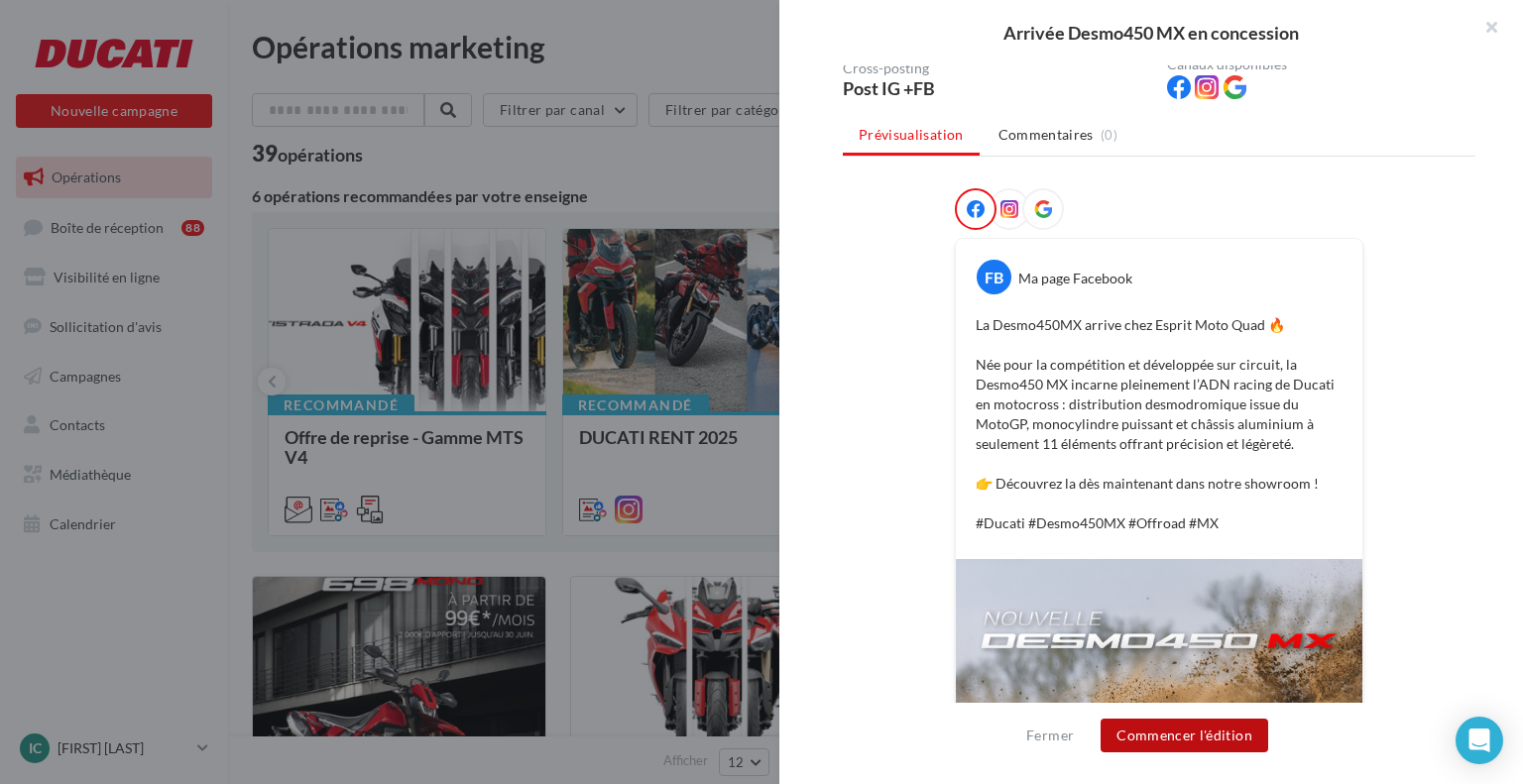 click on "Commencer l'édition" at bounding box center (1184, 735) 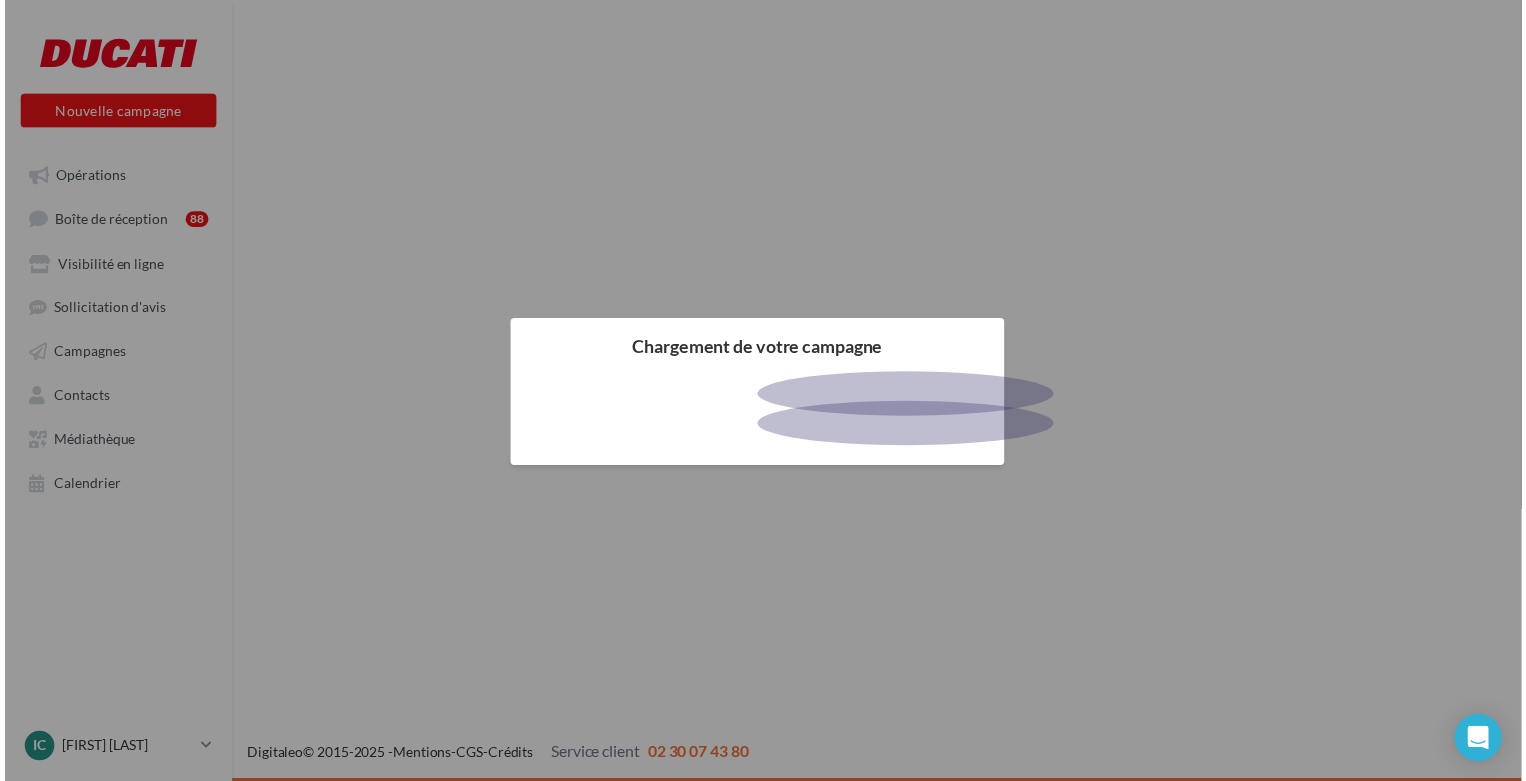 scroll, scrollTop: 0, scrollLeft: 0, axis: both 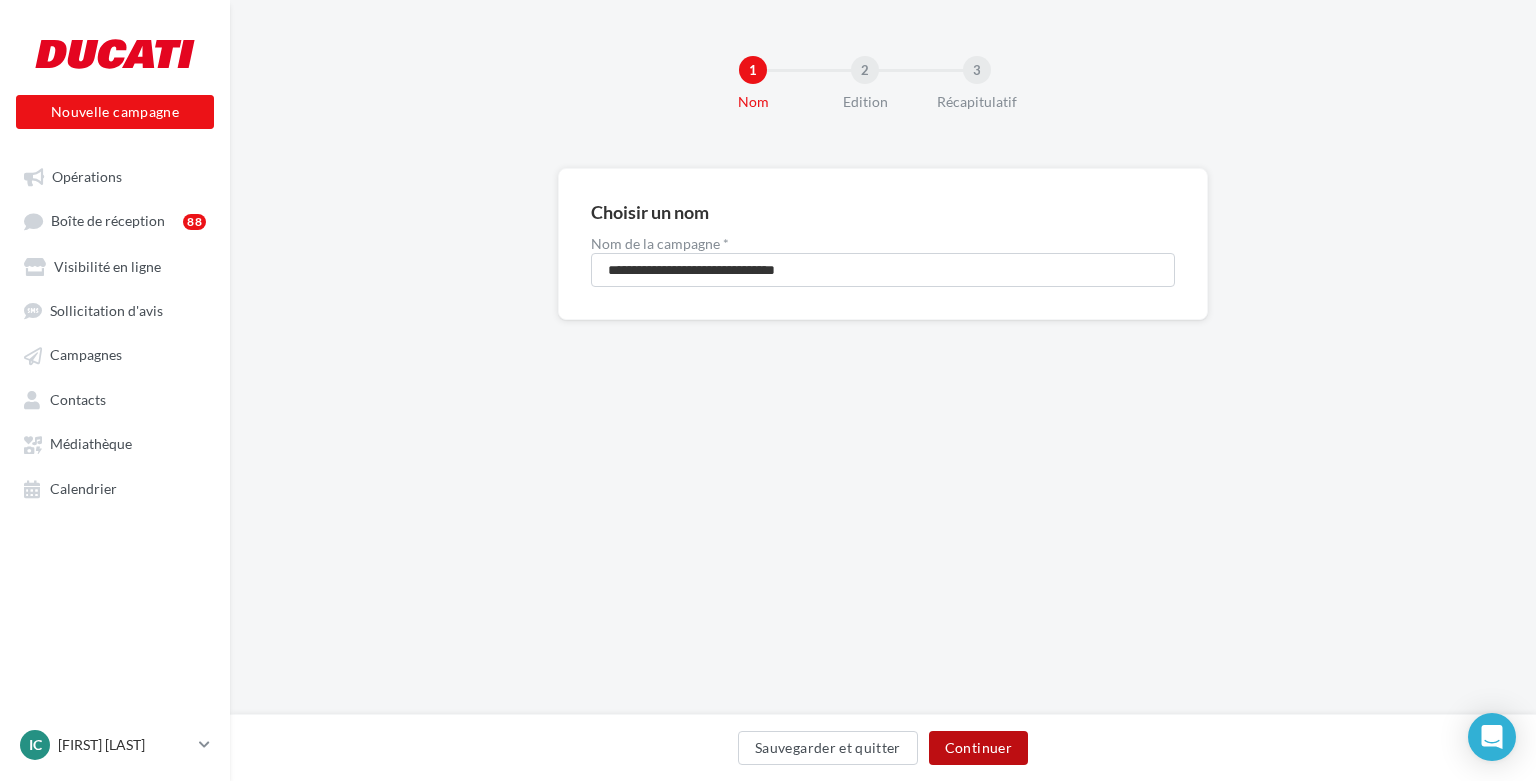 click on "Continuer" at bounding box center [978, 748] 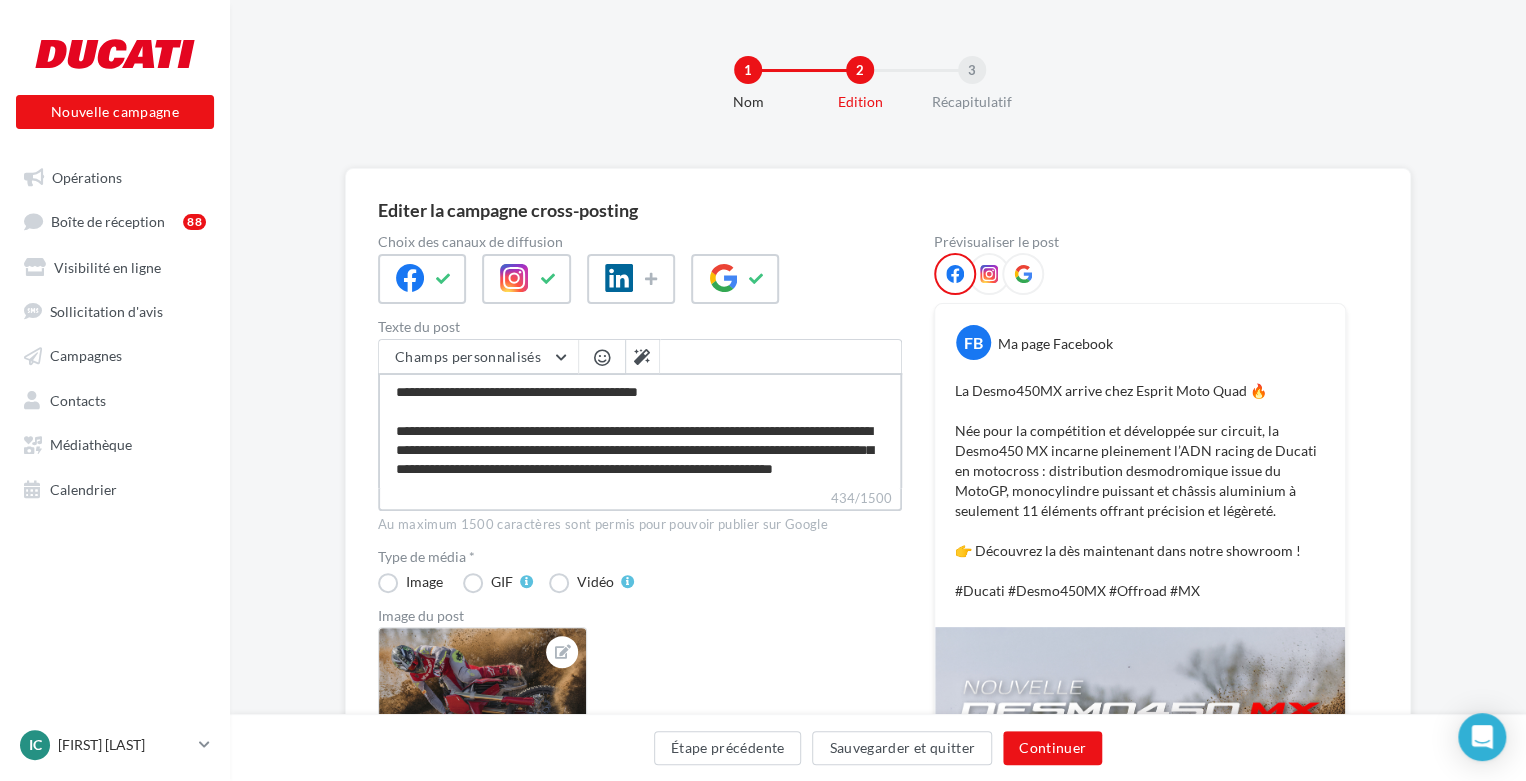 click on "**********" at bounding box center (640, 430) 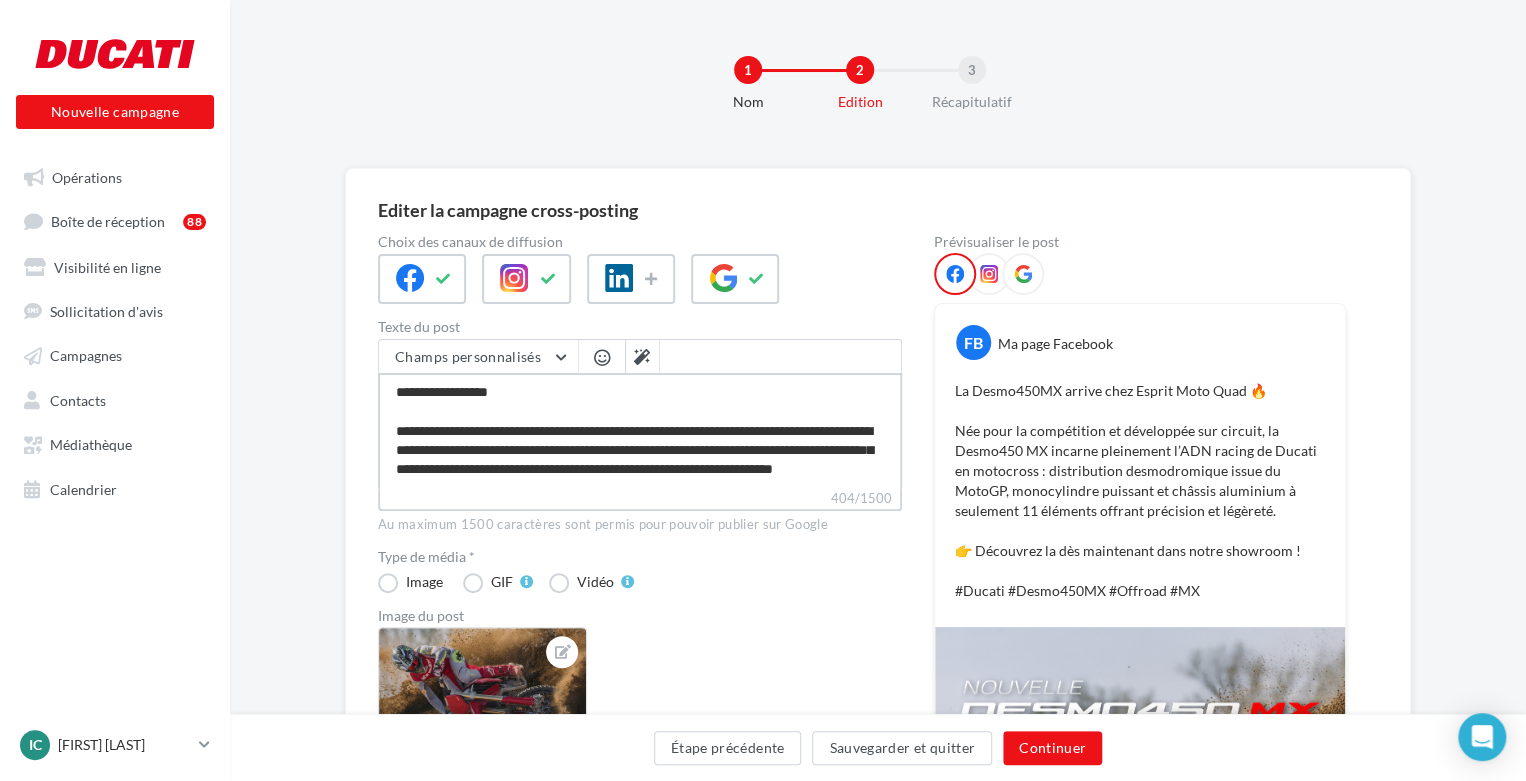 click on "**********" at bounding box center [640, 430] 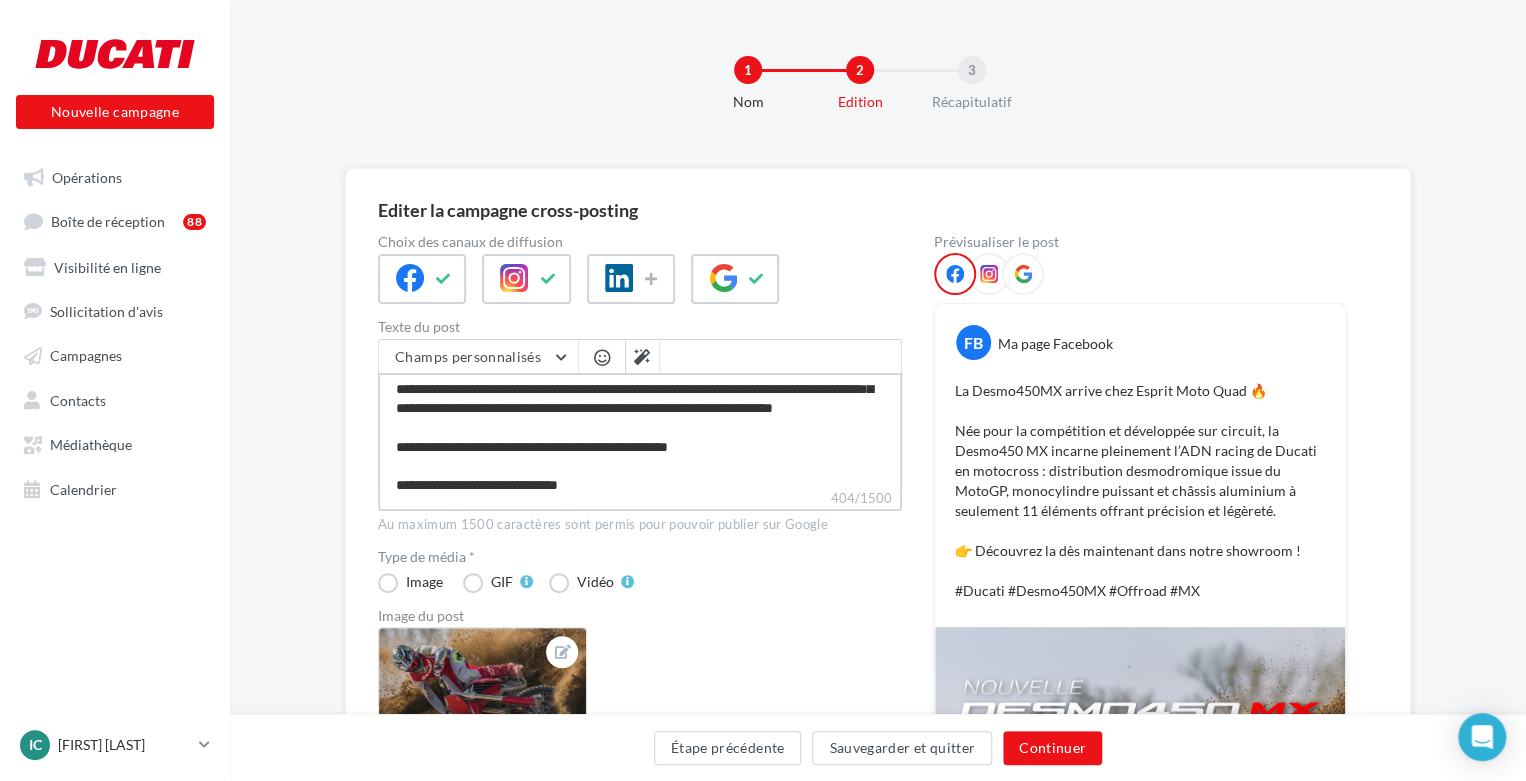 scroll, scrollTop: 95, scrollLeft: 0, axis: vertical 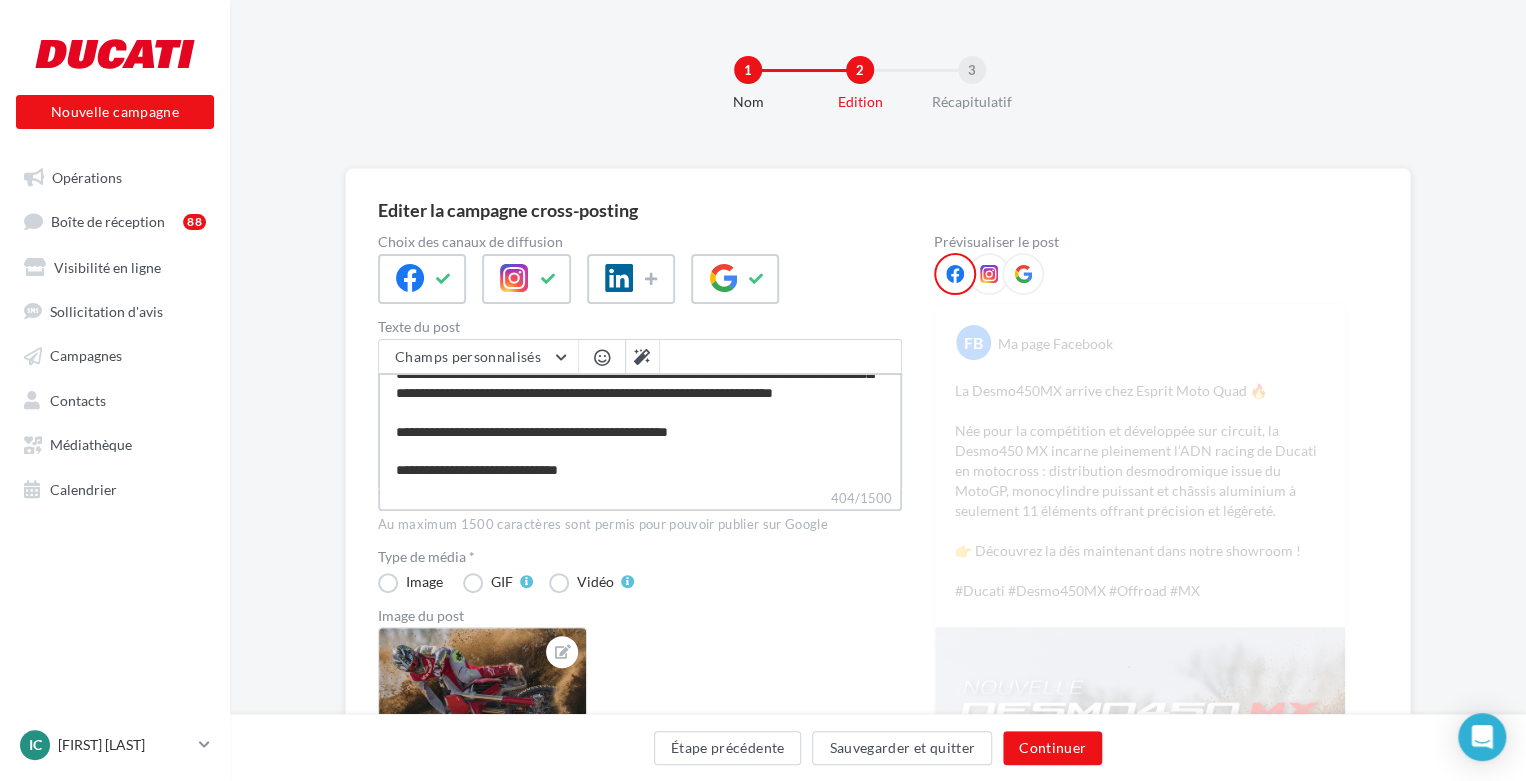 click on "**********" at bounding box center [640, 430] 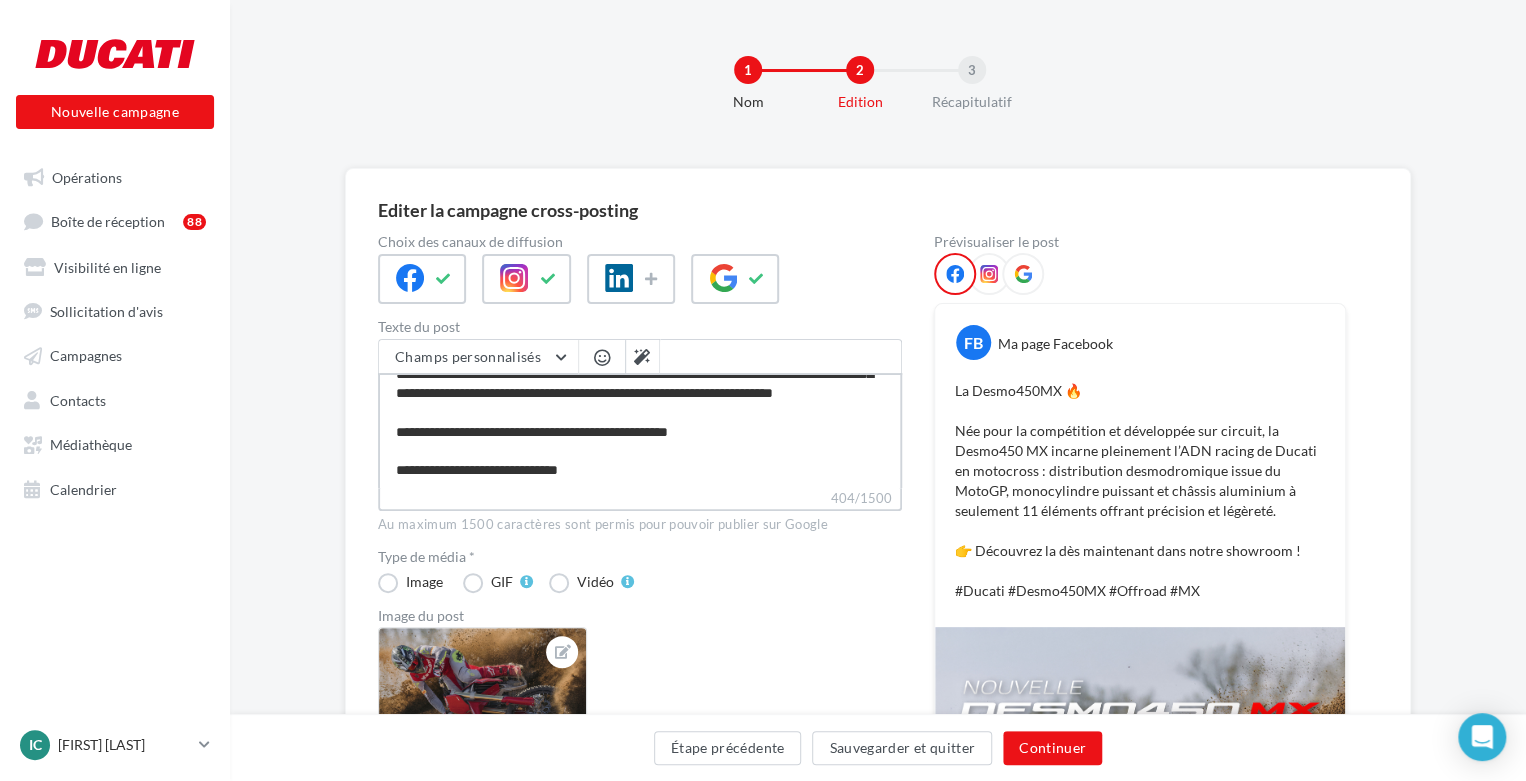 click on "**********" at bounding box center (640, 430) 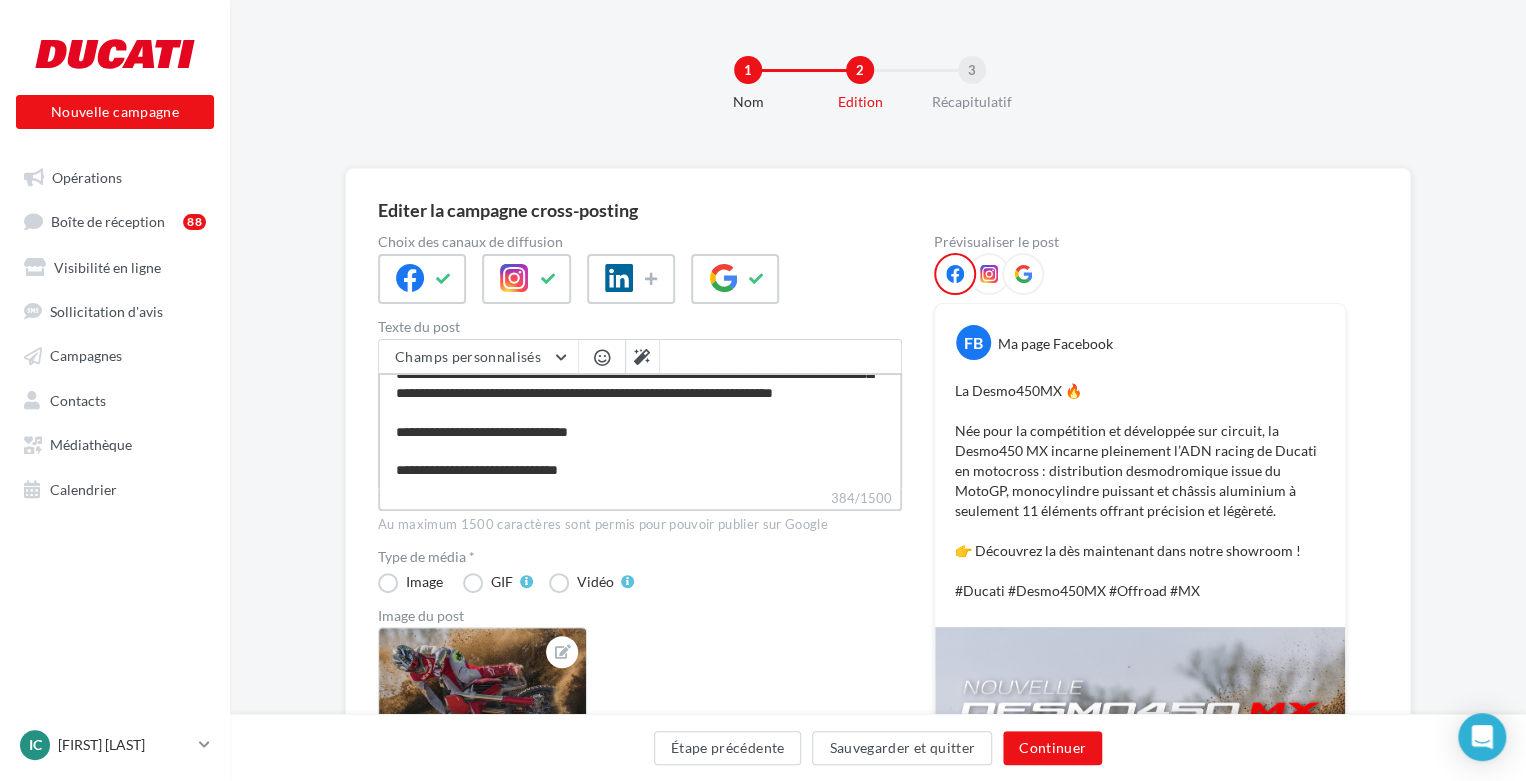 click on "**********" at bounding box center [640, 430] 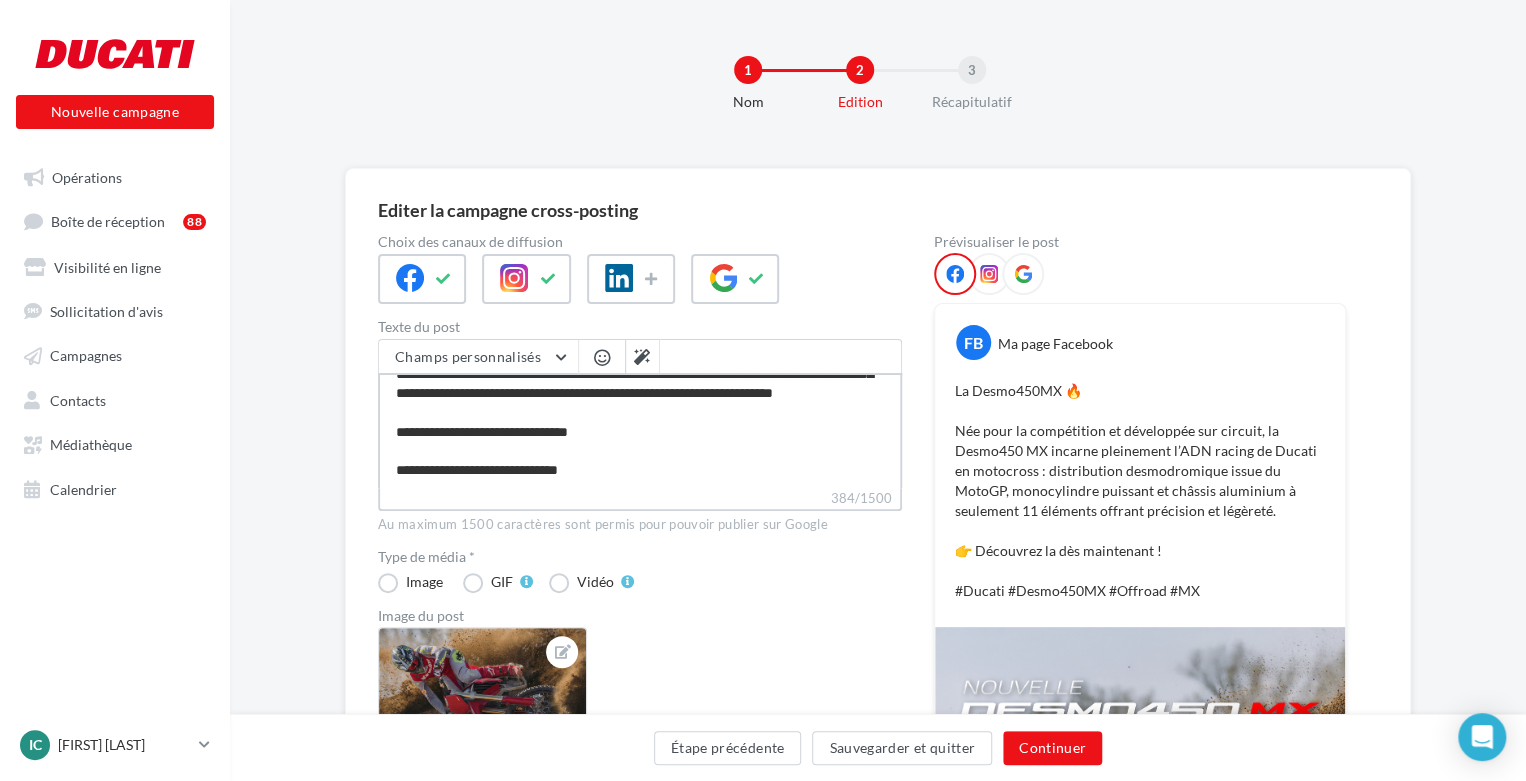 type on "**********" 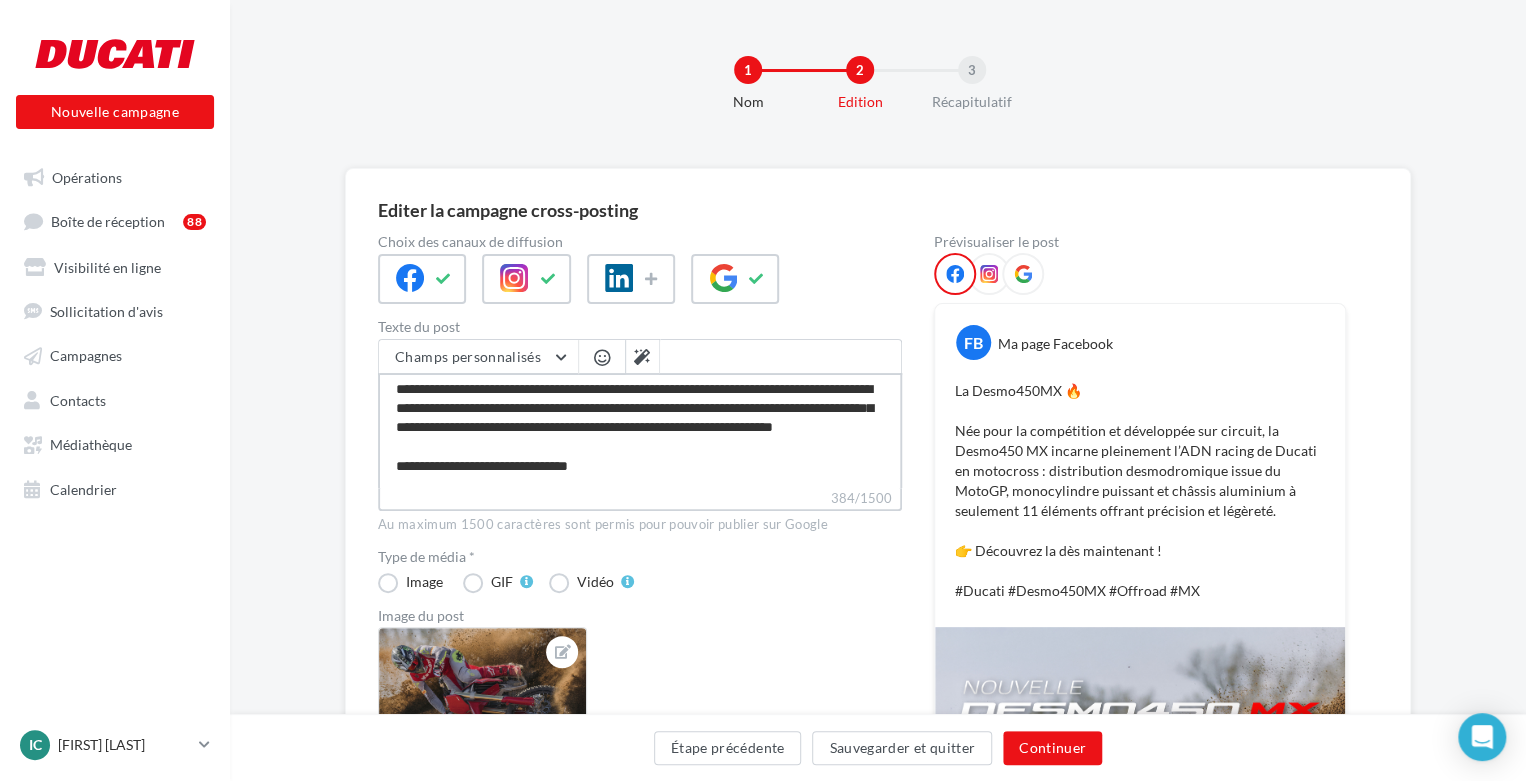 scroll, scrollTop: 0, scrollLeft: 0, axis: both 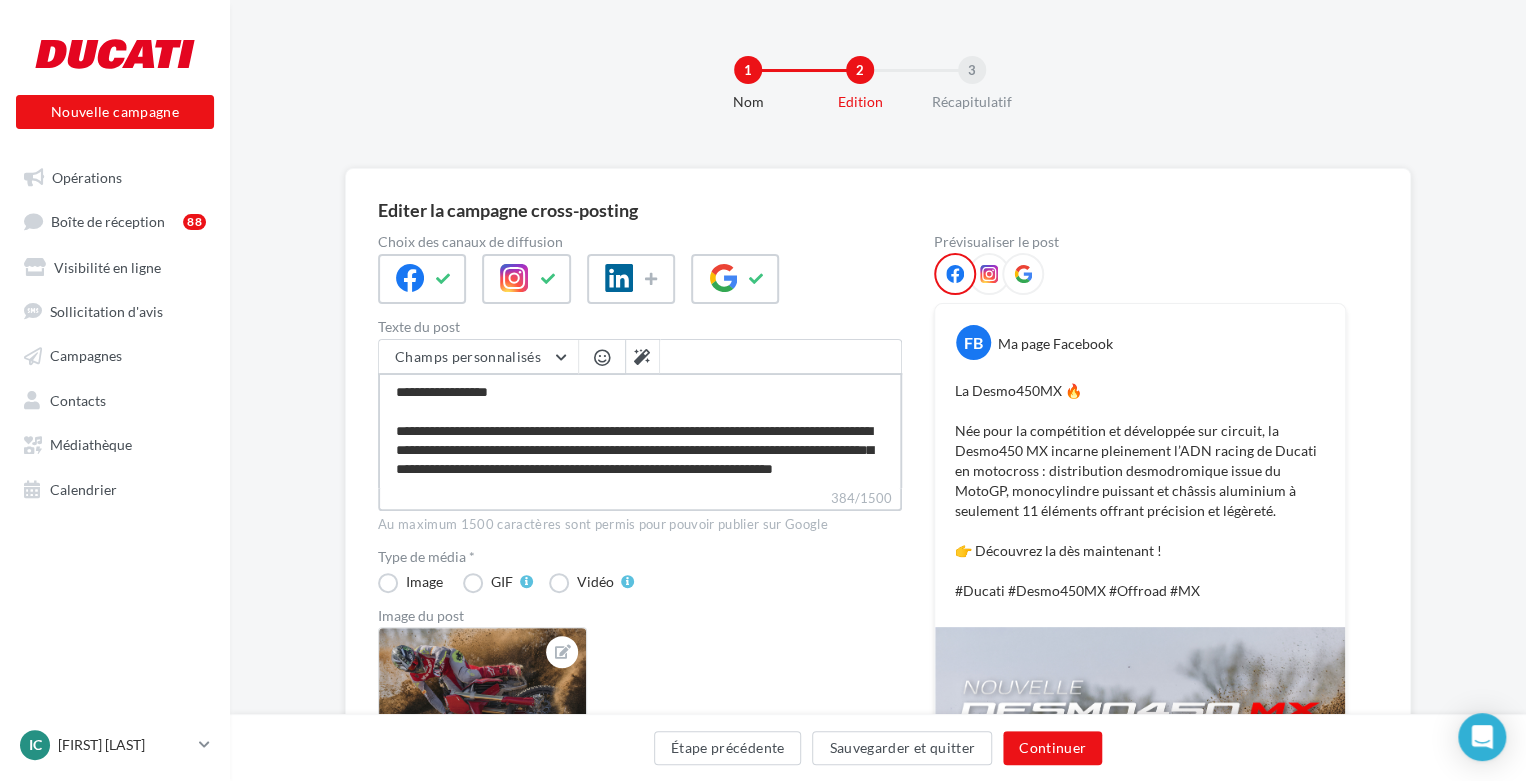 drag, startPoint x: 803, startPoint y: 435, endPoint x: 364, endPoint y: 431, distance: 439.01822 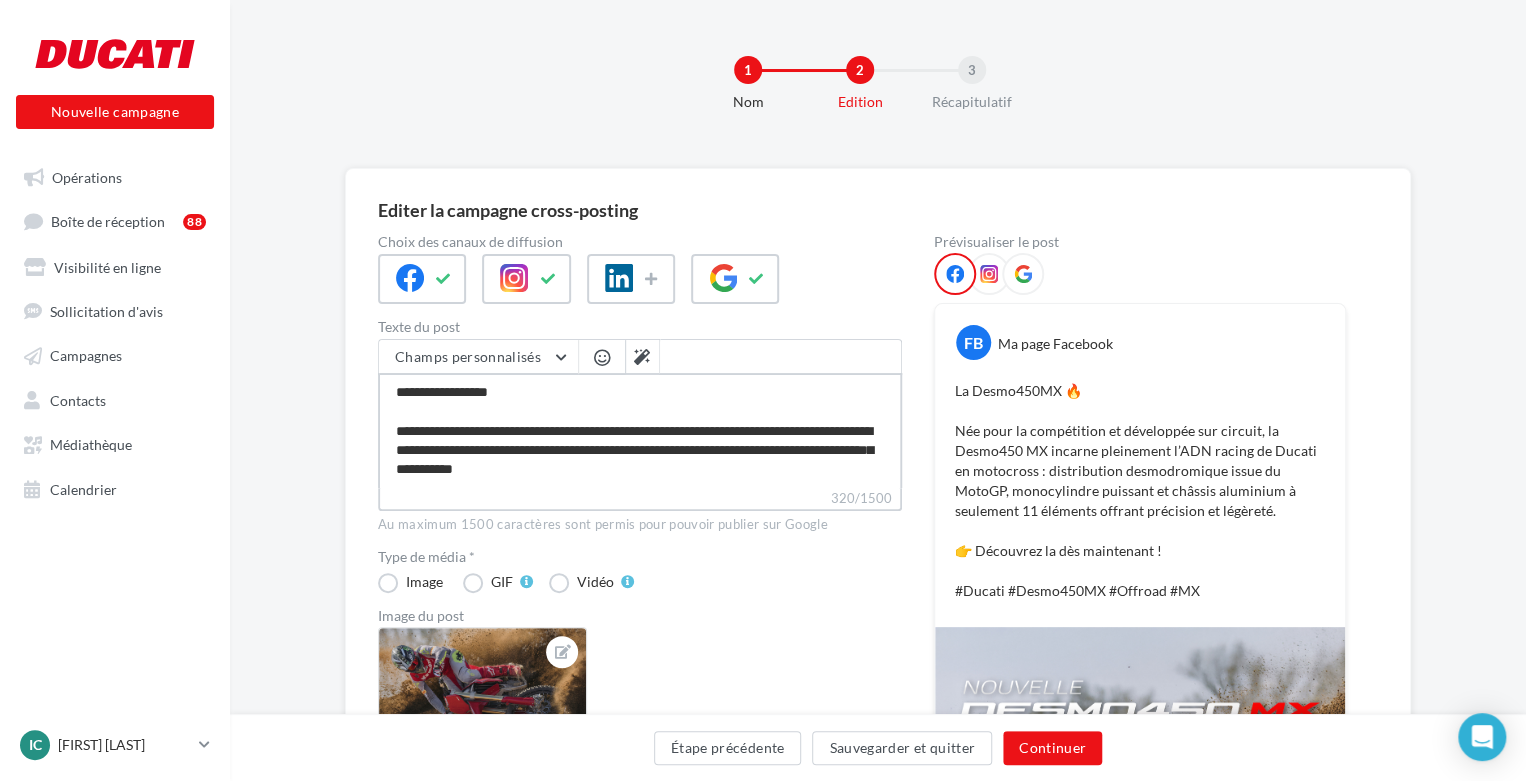 type on "**********" 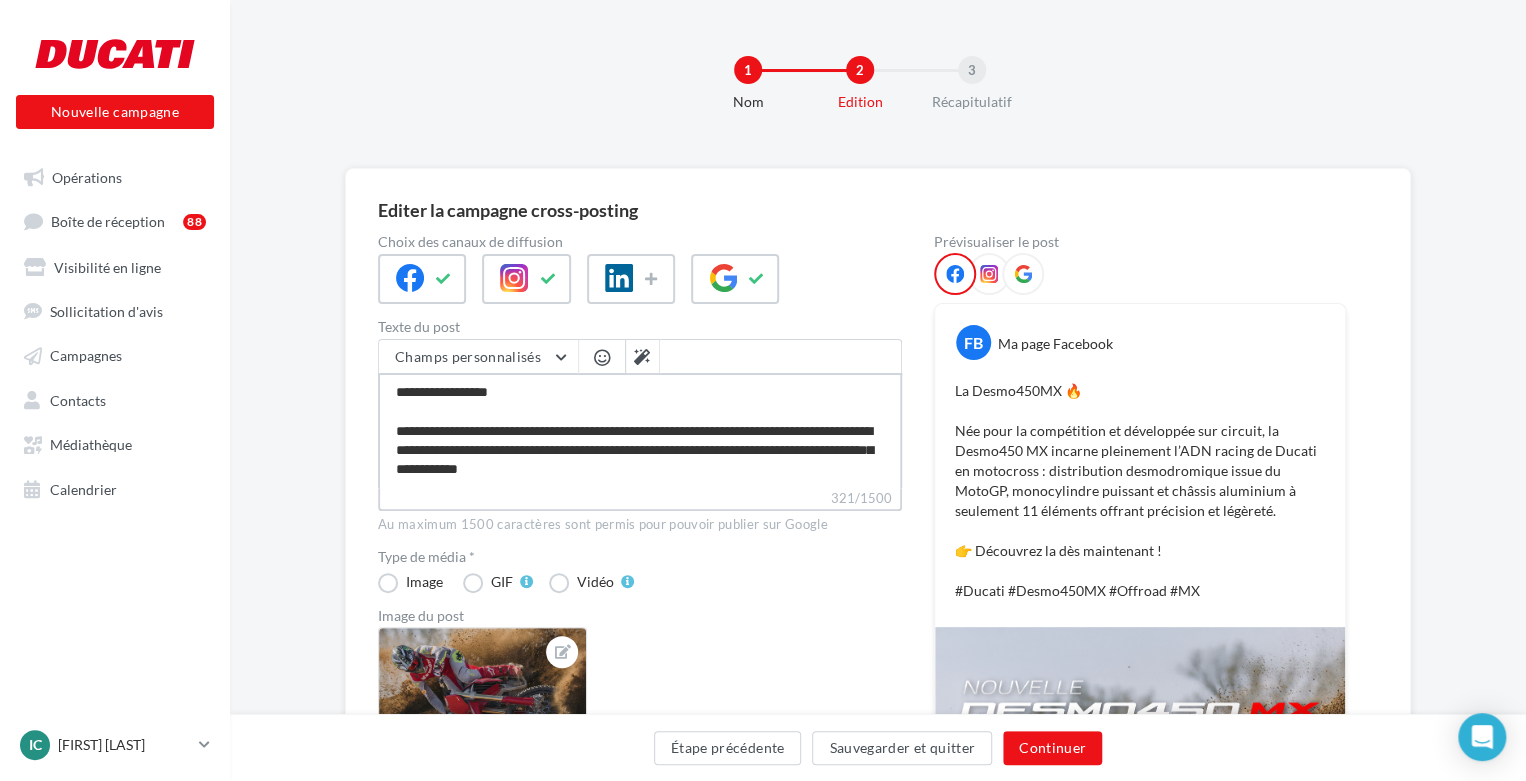 type on "**********" 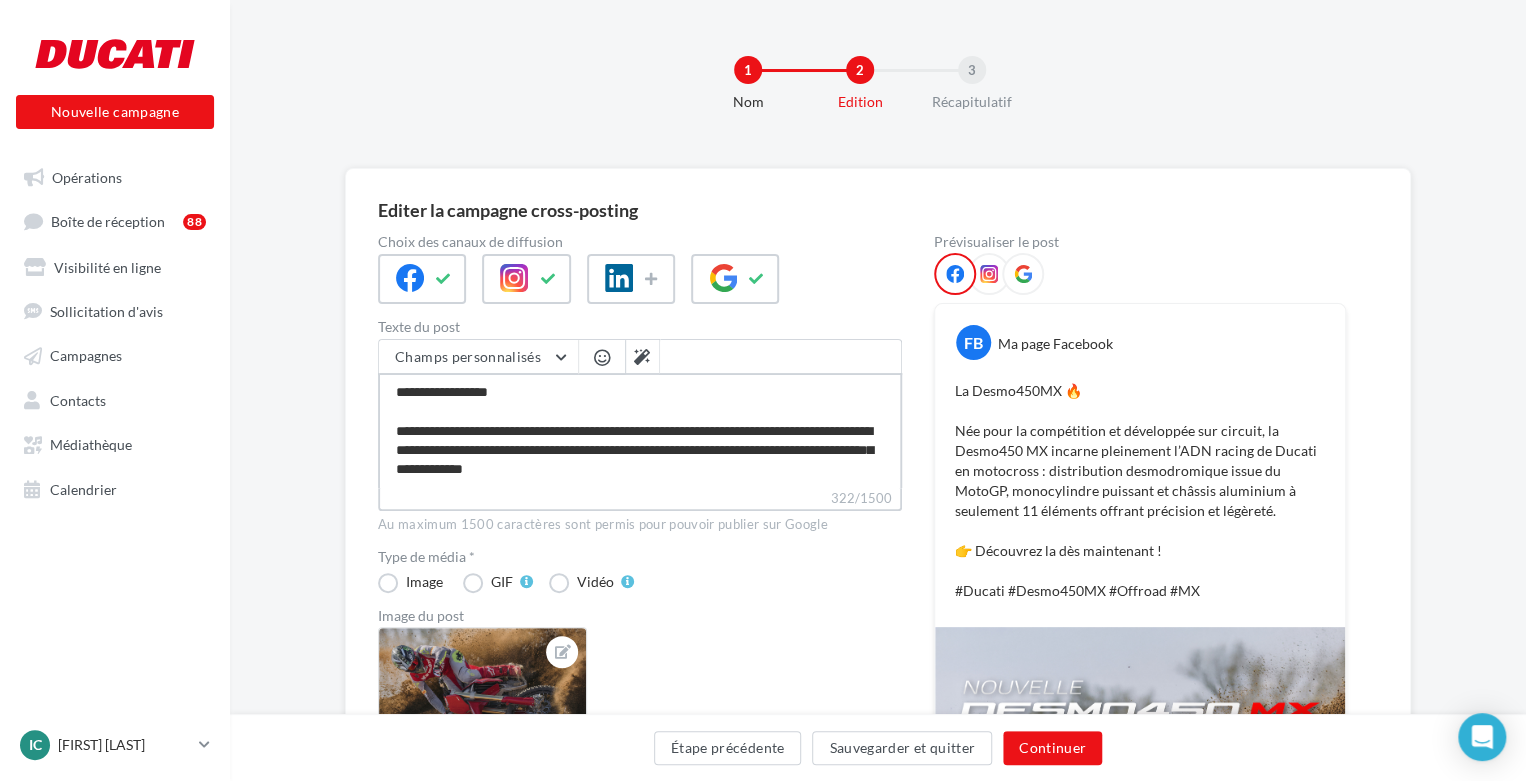 type on "**********" 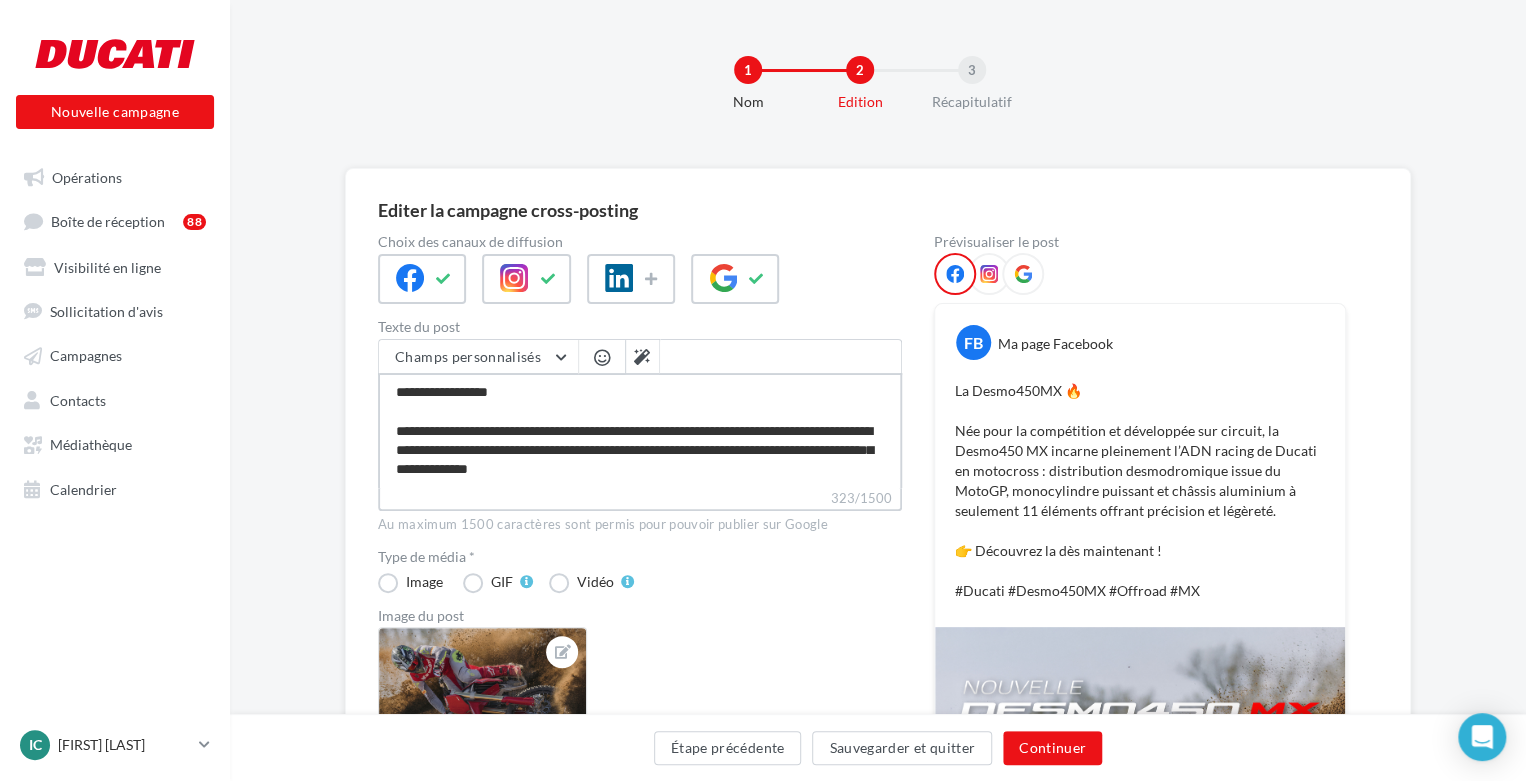 drag, startPoint x: 607, startPoint y: 447, endPoint x: 627, endPoint y: 463, distance: 25.612497 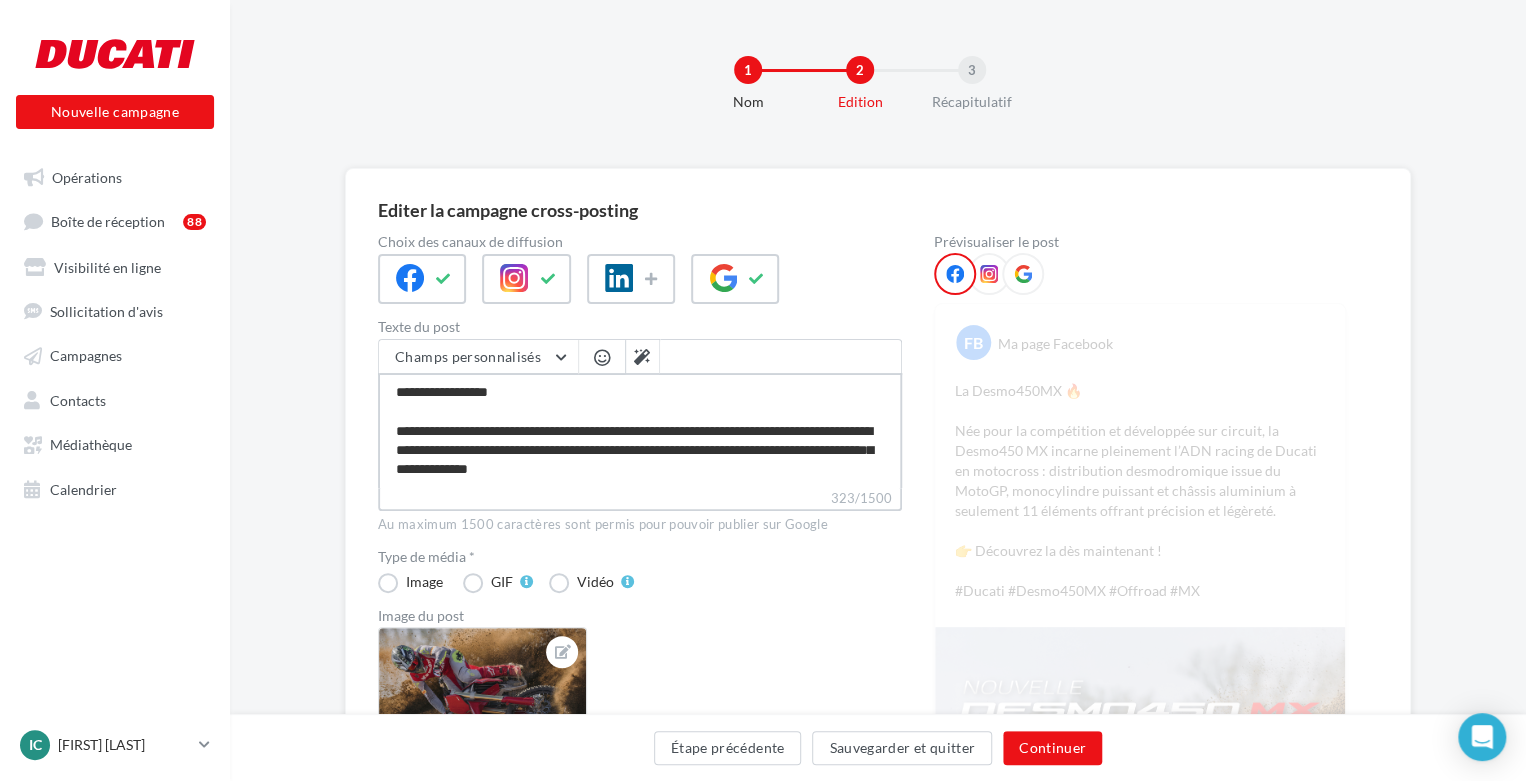 click on "**********" at bounding box center (640, 430) 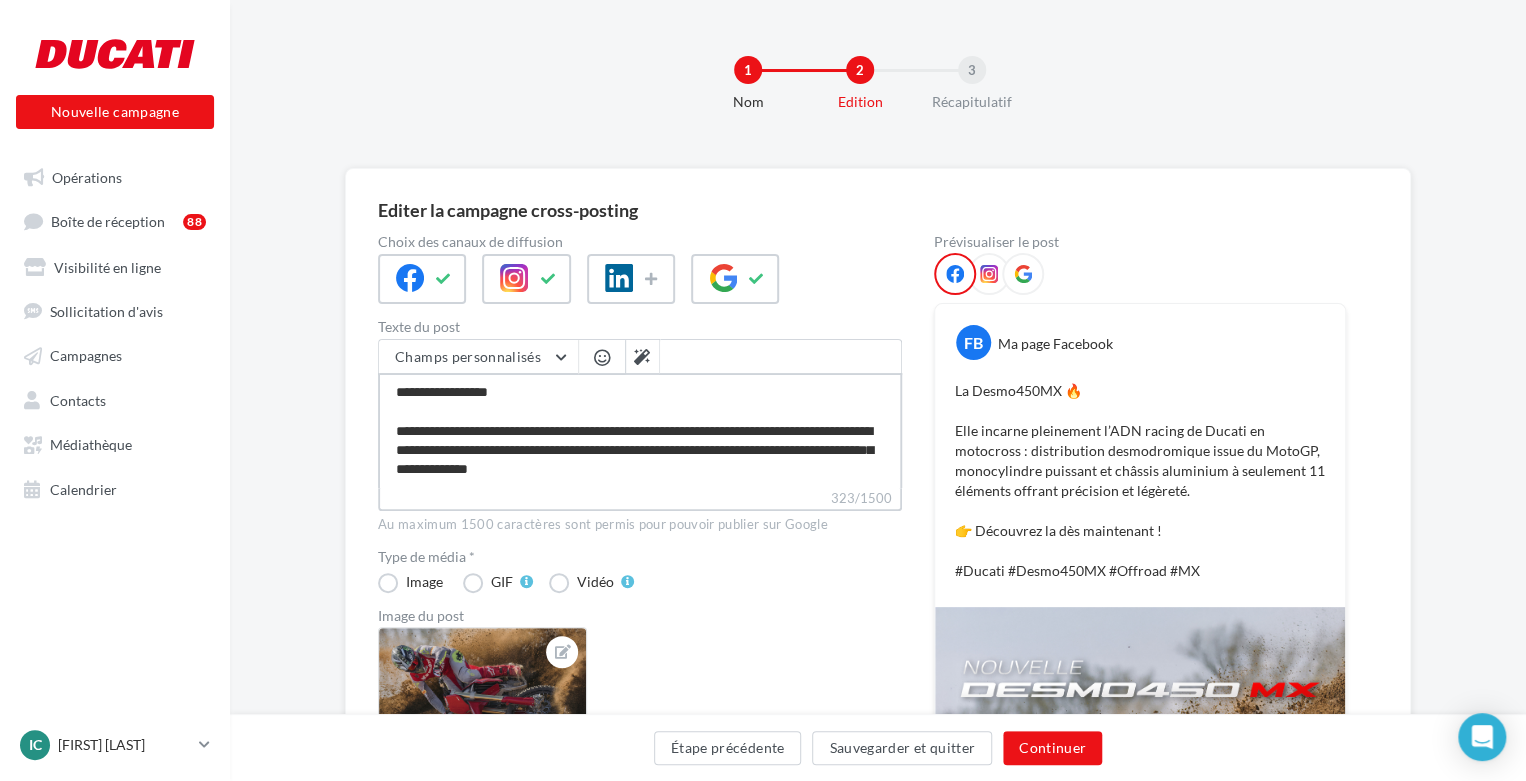 scroll, scrollTop: 76, scrollLeft: 0, axis: vertical 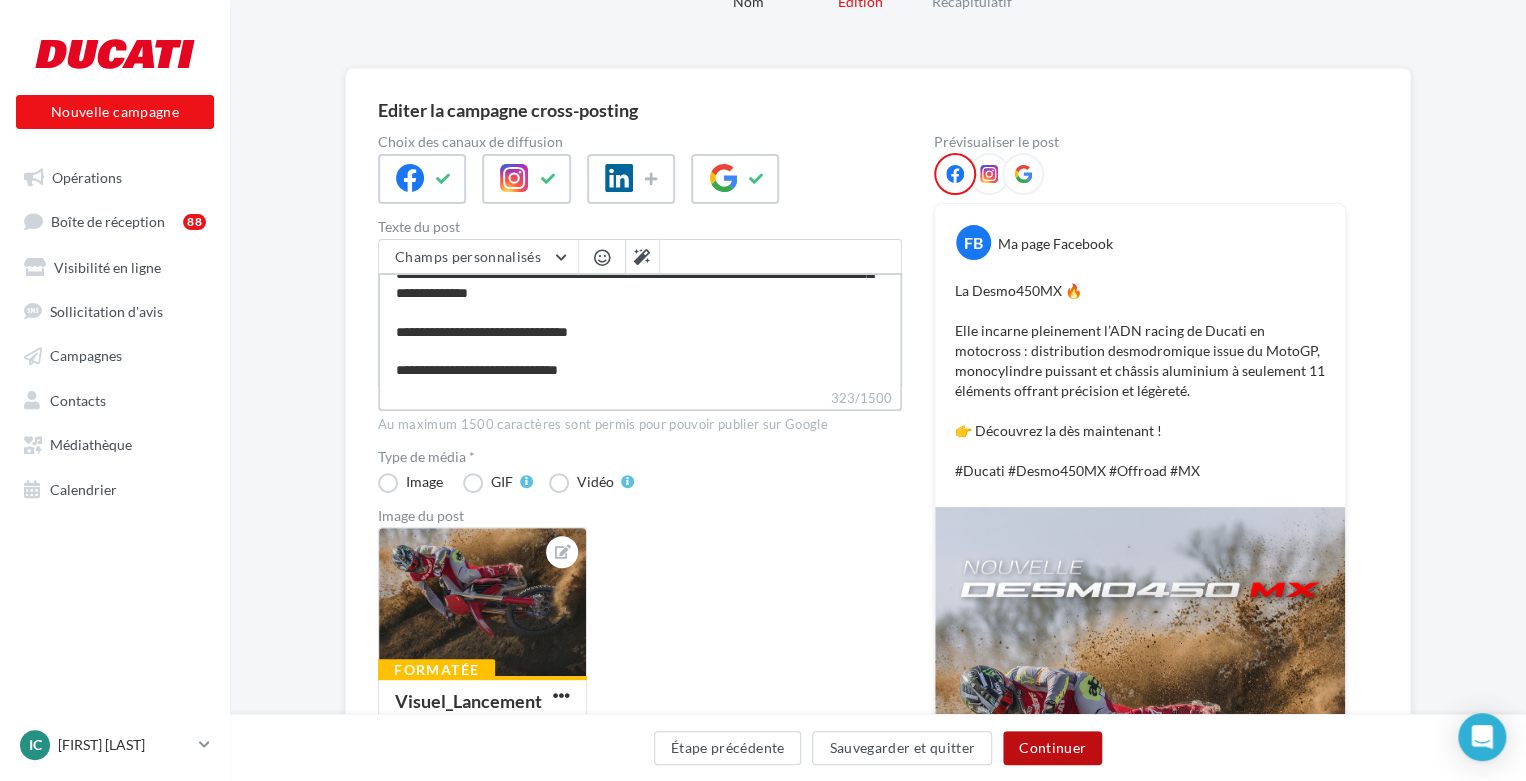 type on "**********" 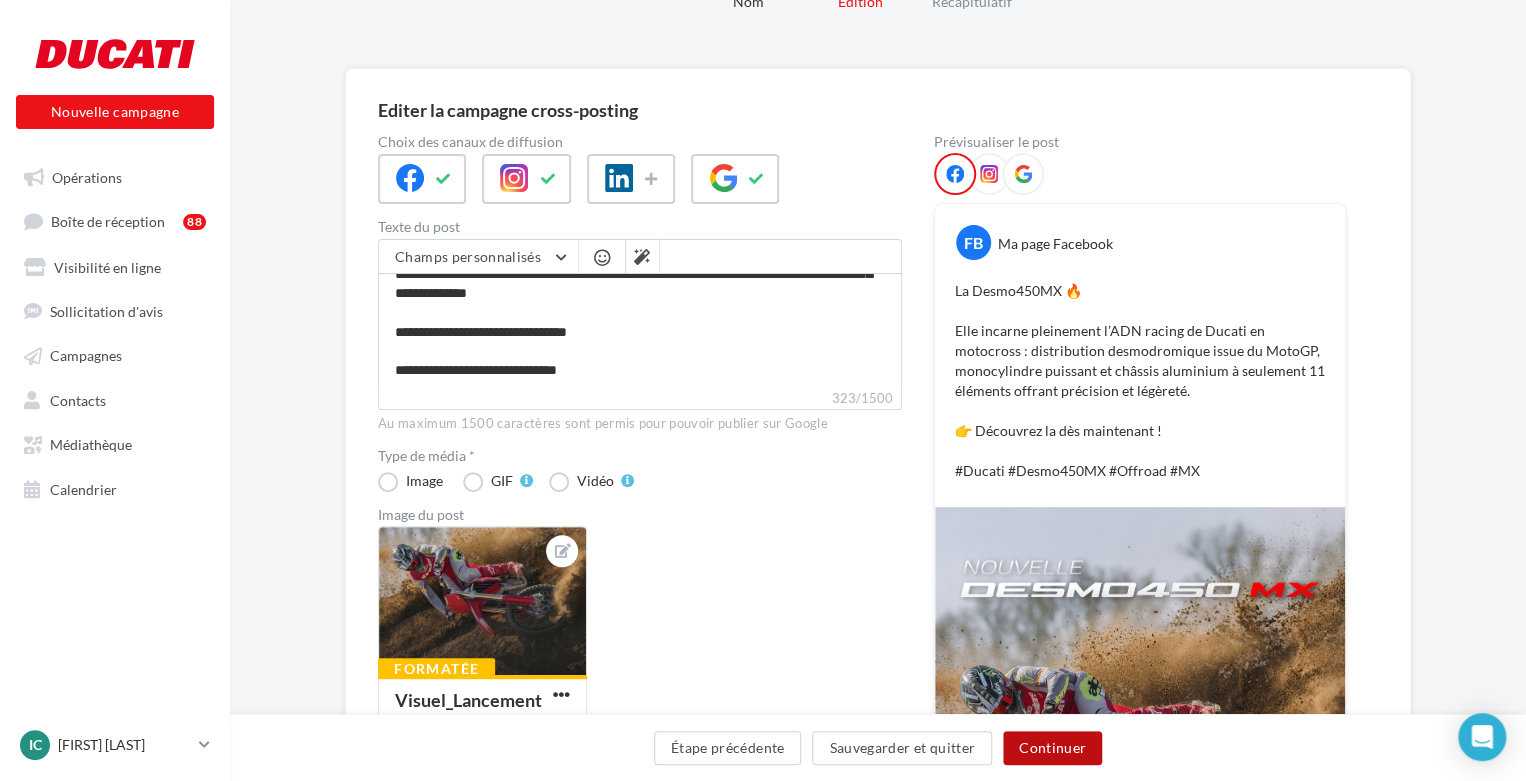 scroll, scrollTop: 75, scrollLeft: 0, axis: vertical 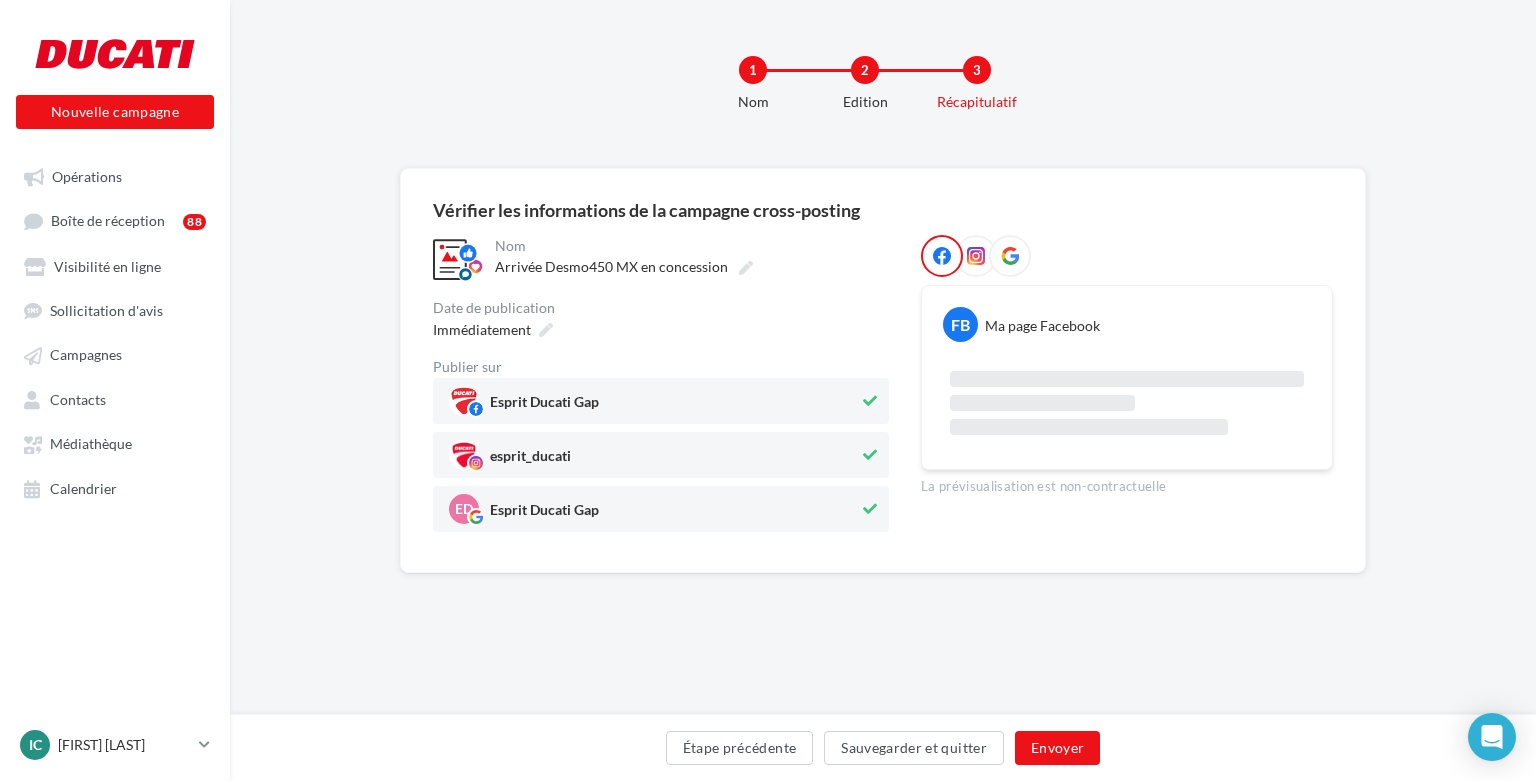click on "Date de publication" at bounding box center [661, 308] 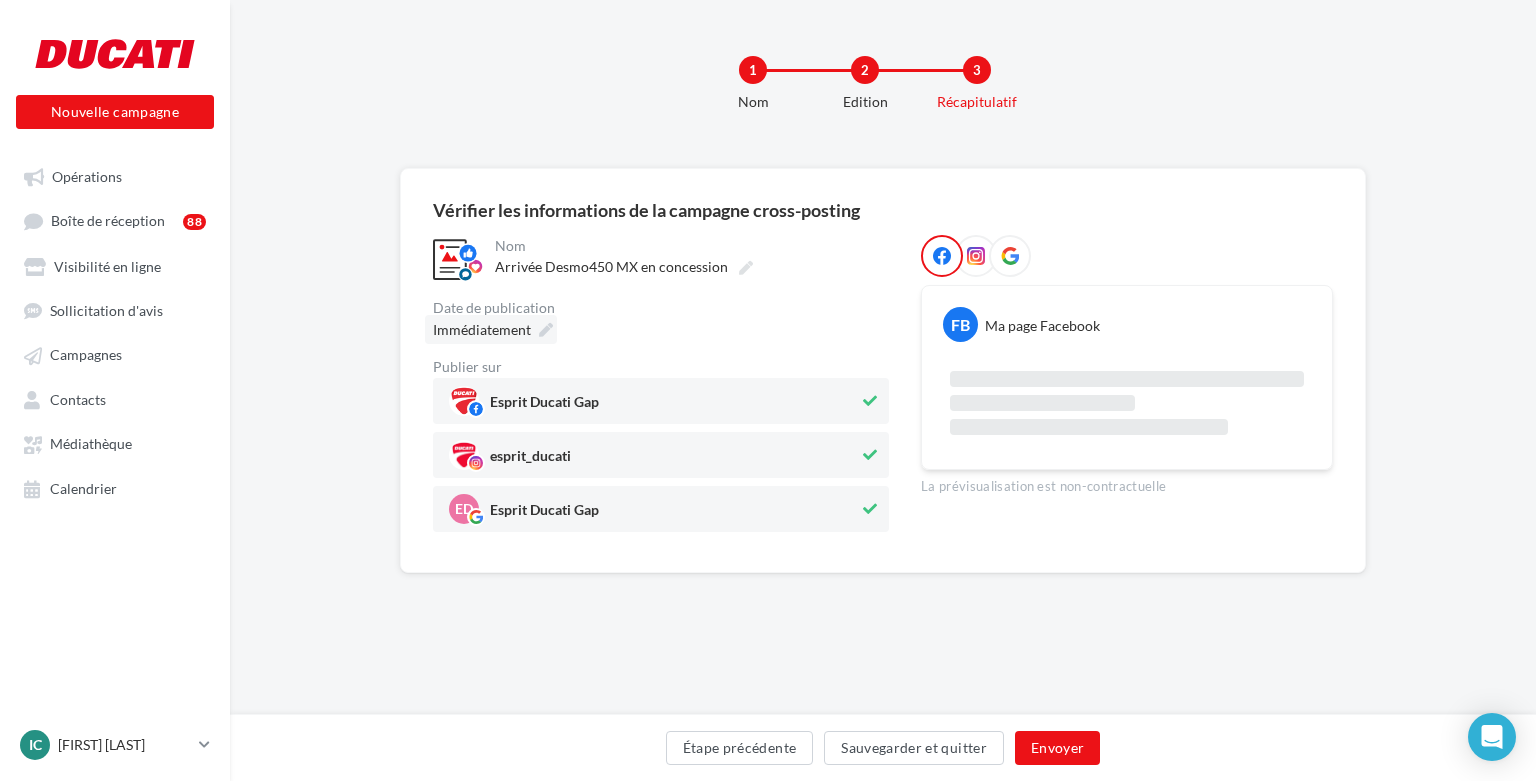 click at bounding box center [546, 330] 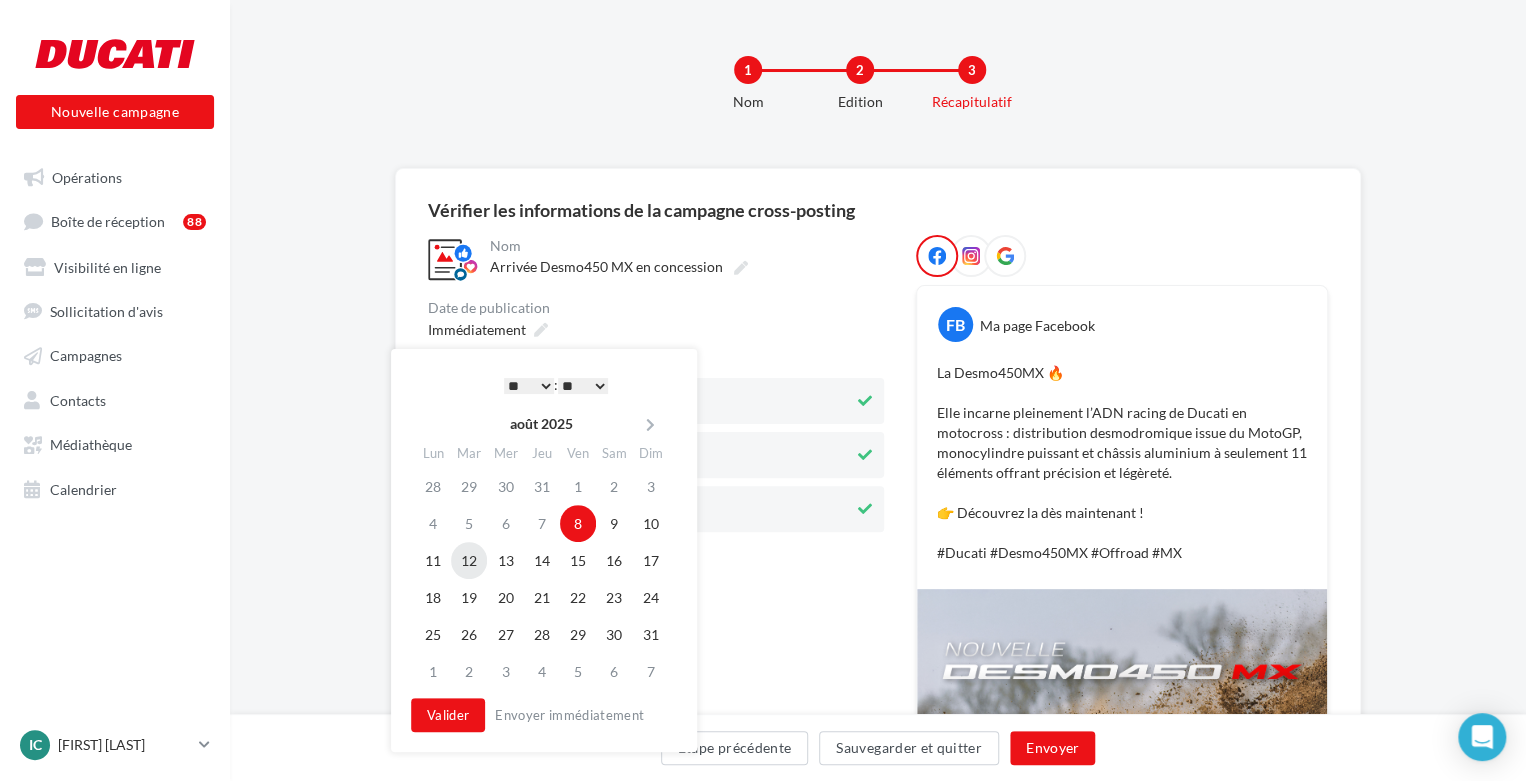 click on "12" at bounding box center (469, 560) 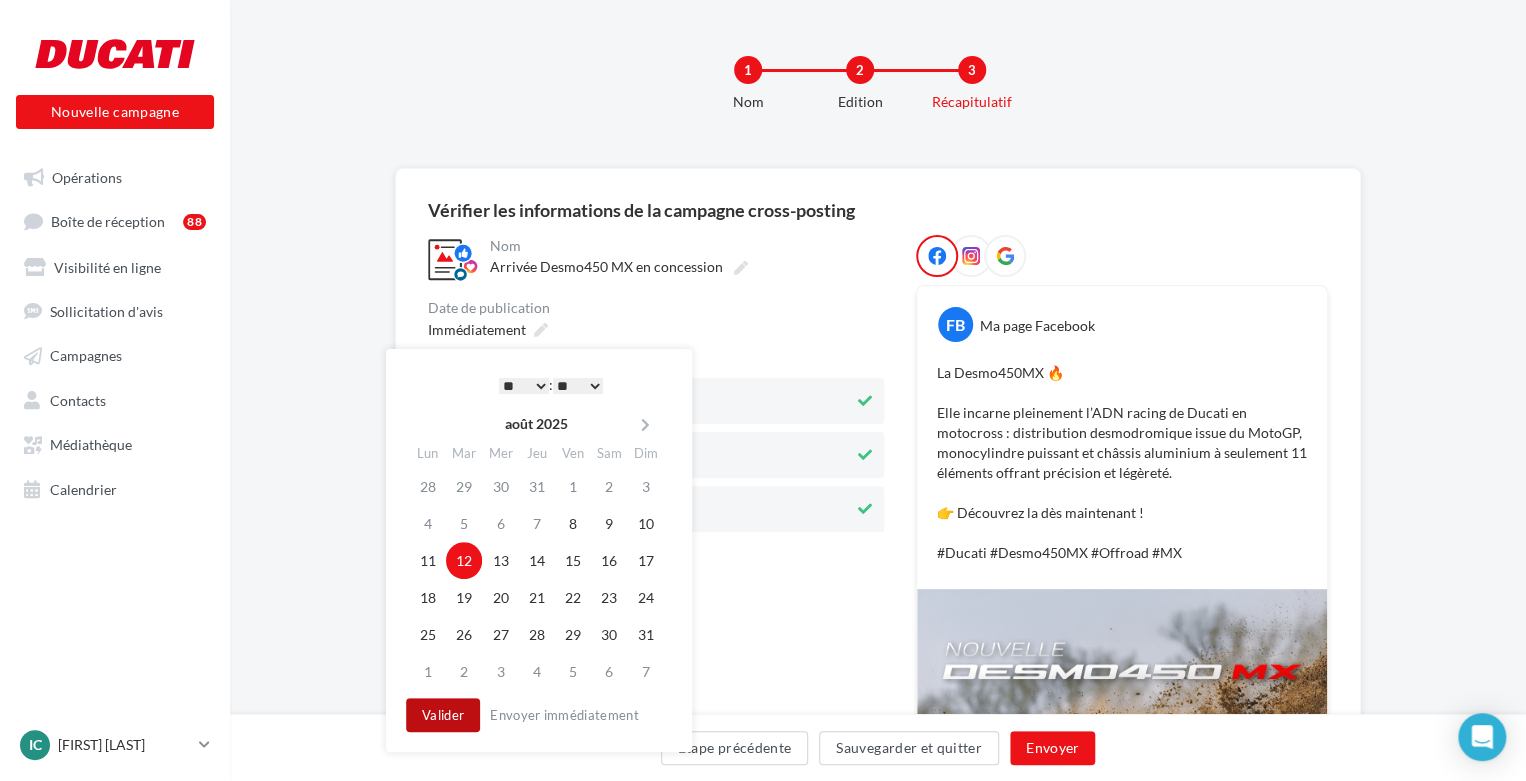 click on "Valider" at bounding box center [443, 715] 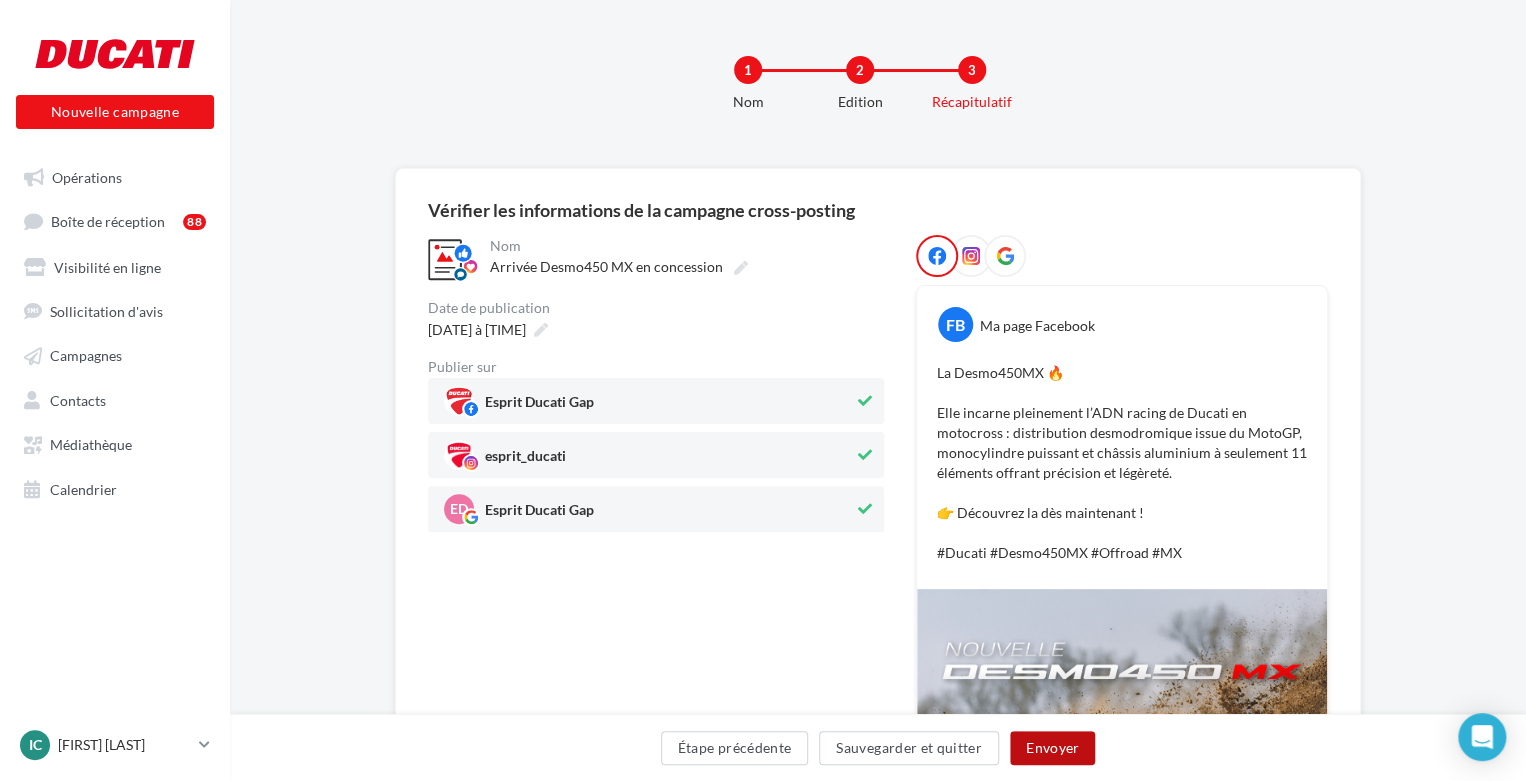 click on "Envoyer" at bounding box center (1052, 748) 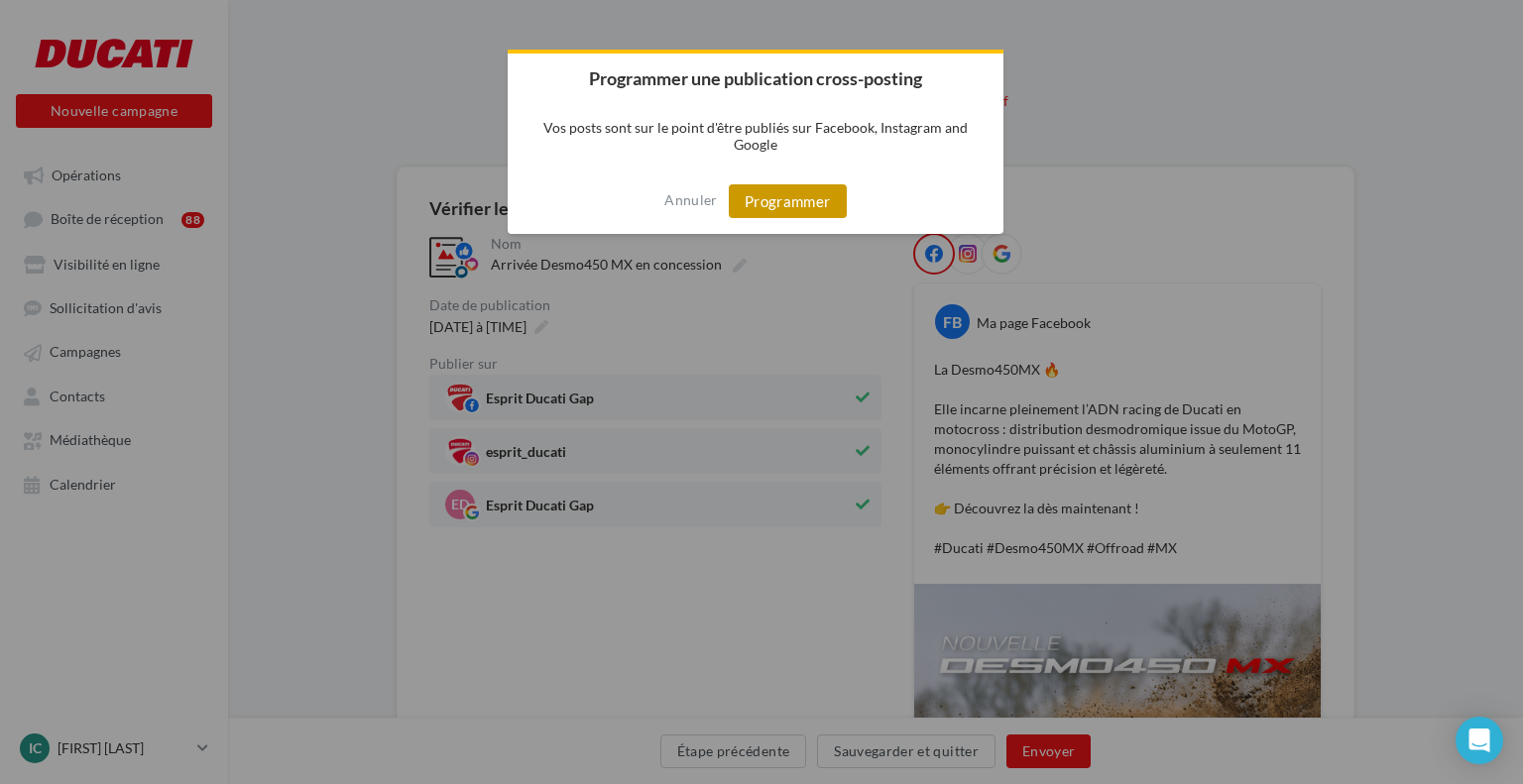 click on "Programmer" at bounding box center (787, 201) 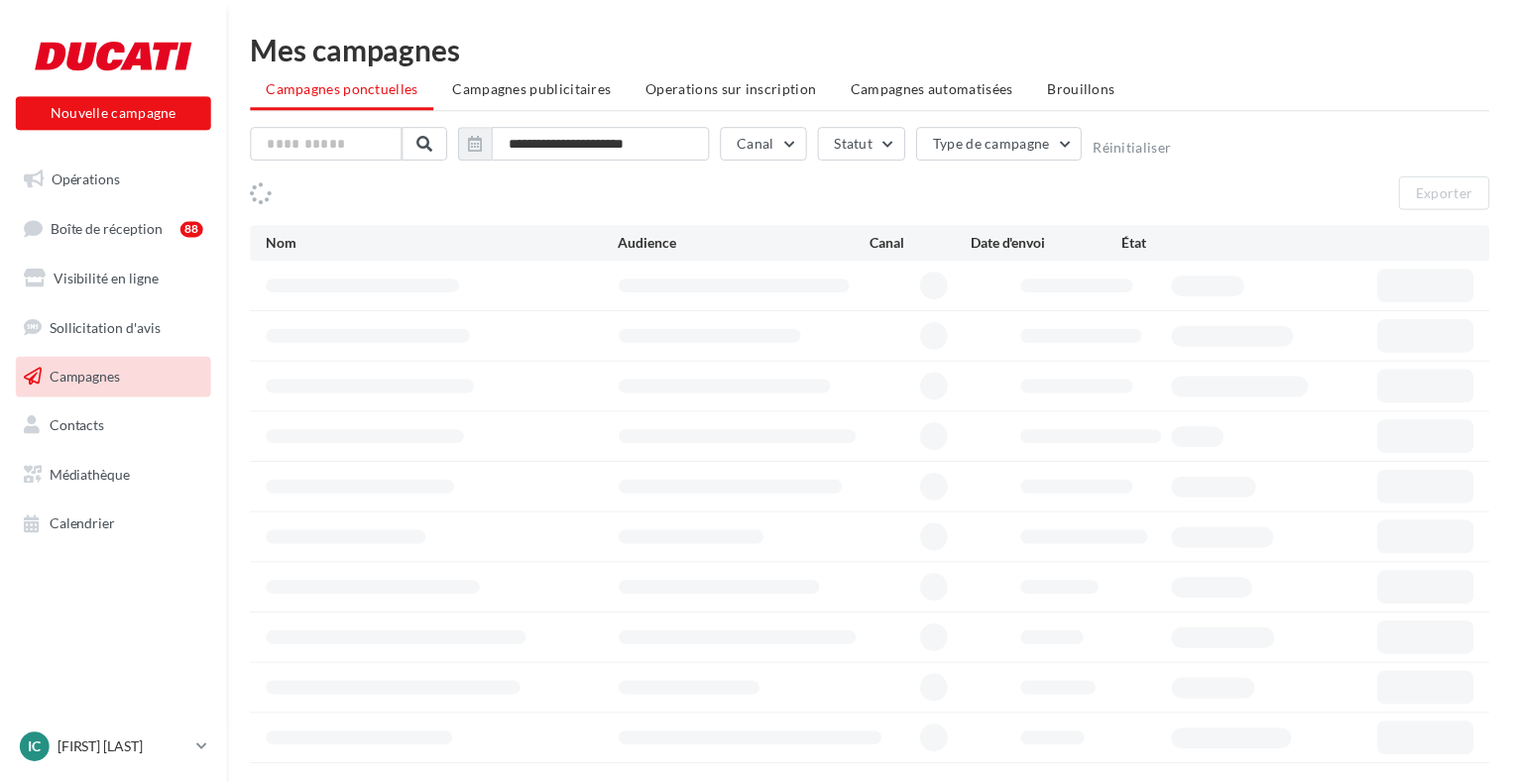 scroll, scrollTop: 0, scrollLeft: 0, axis: both 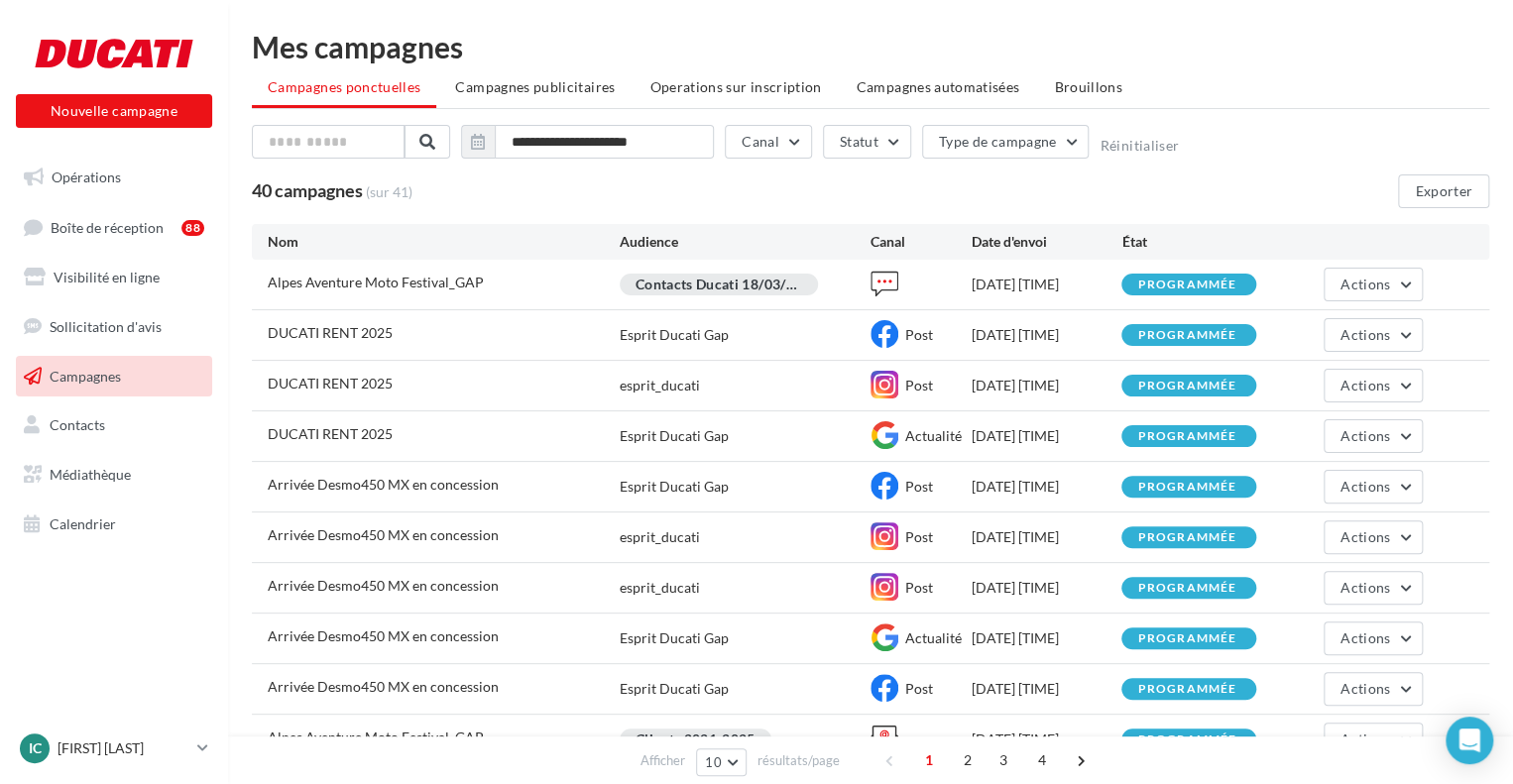 click on "**********" at bounding box center (871, 167) 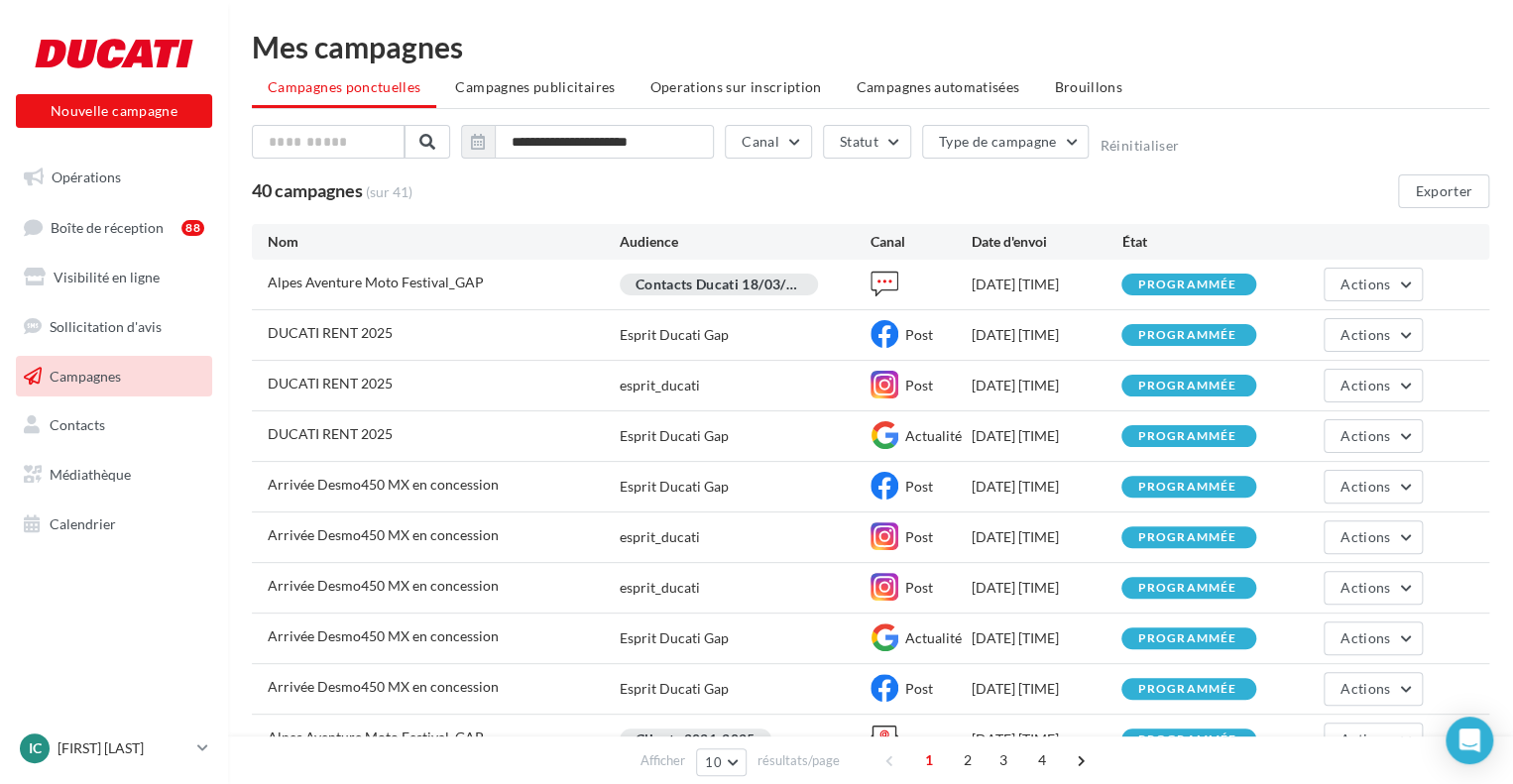 click on "Campagnes" at bounding box center [114, 377] 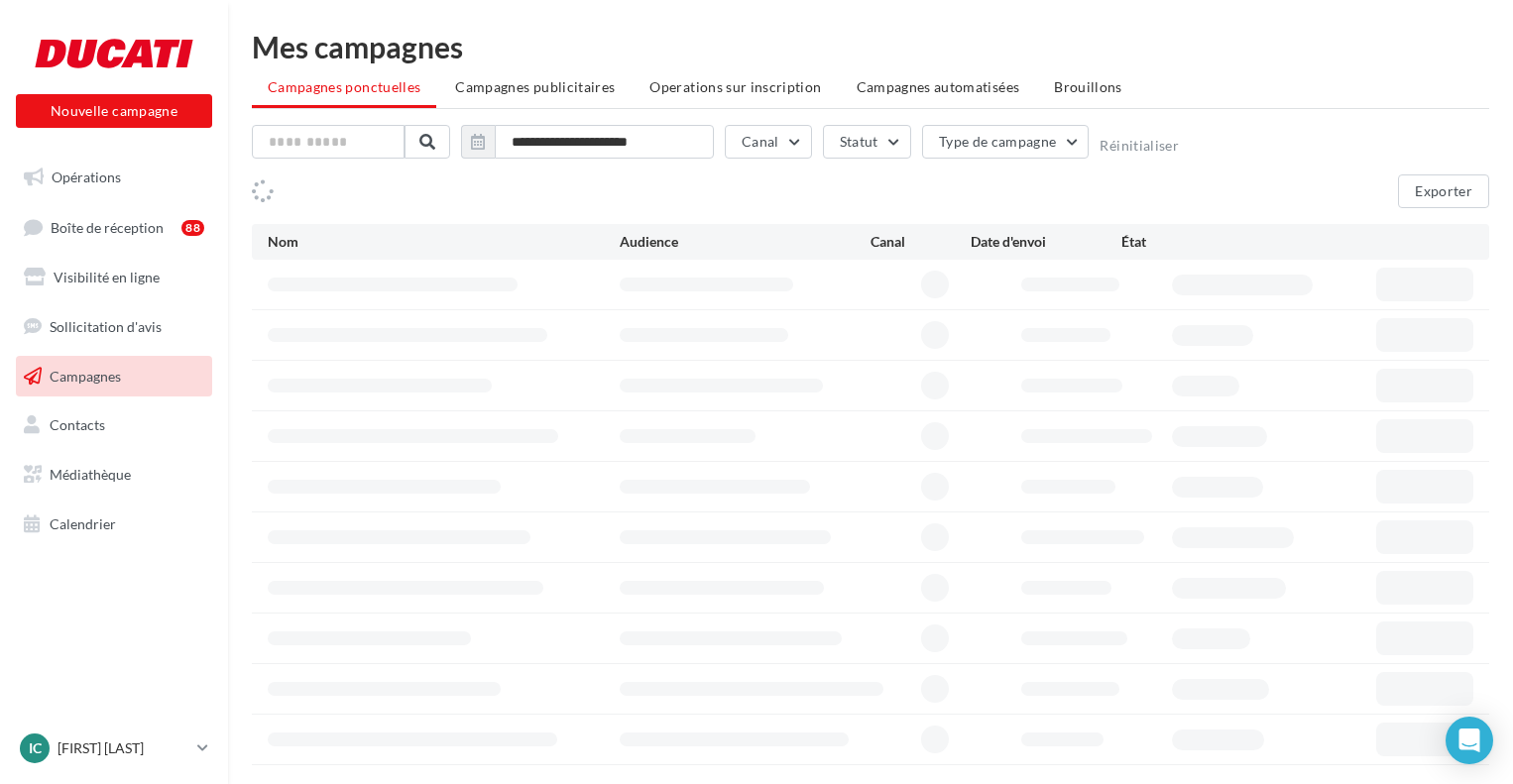 scroll, scrollTop: 0, scrollLeft: 0, axis: both 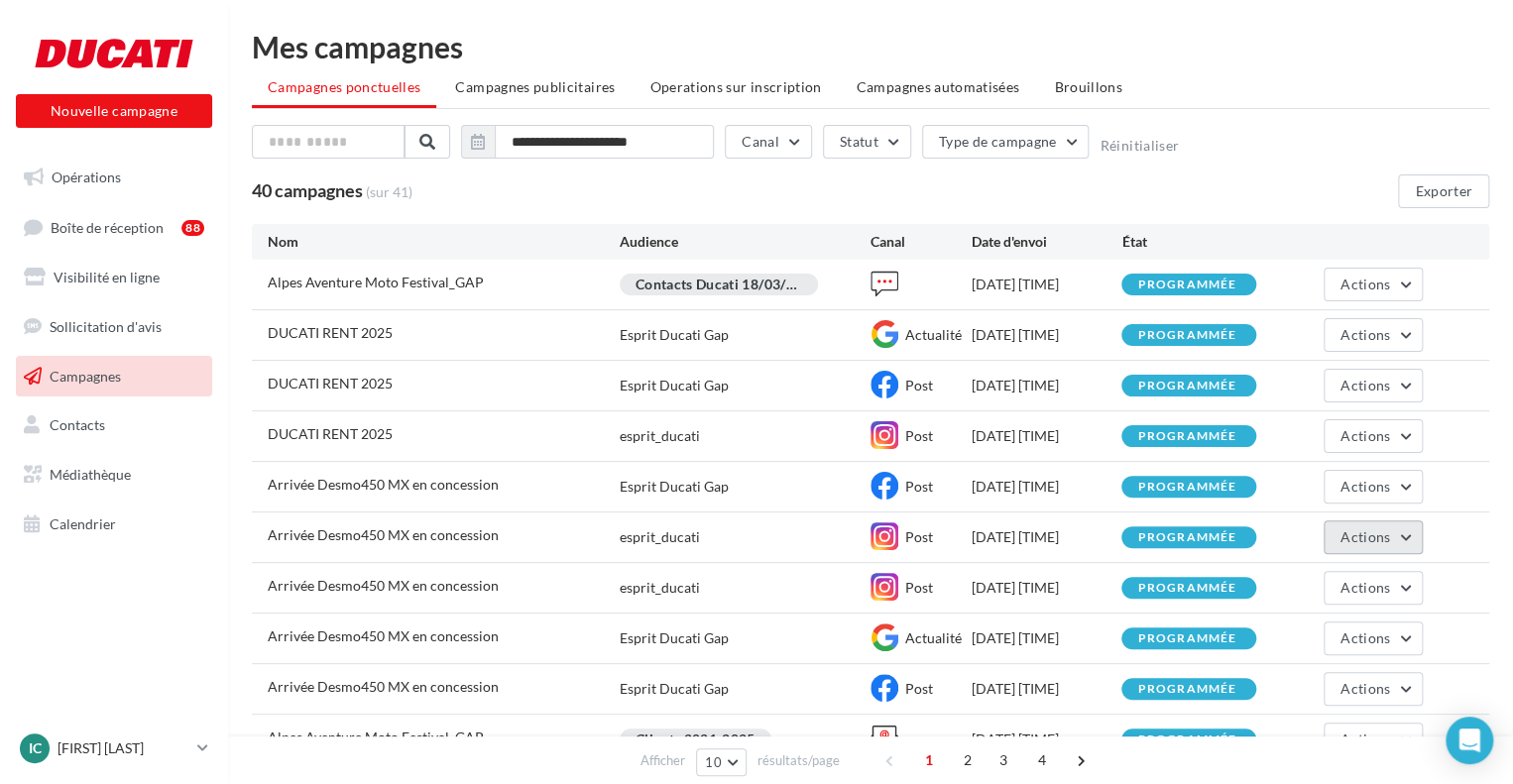 click on "Actions" at bounding box center (1373, 537) 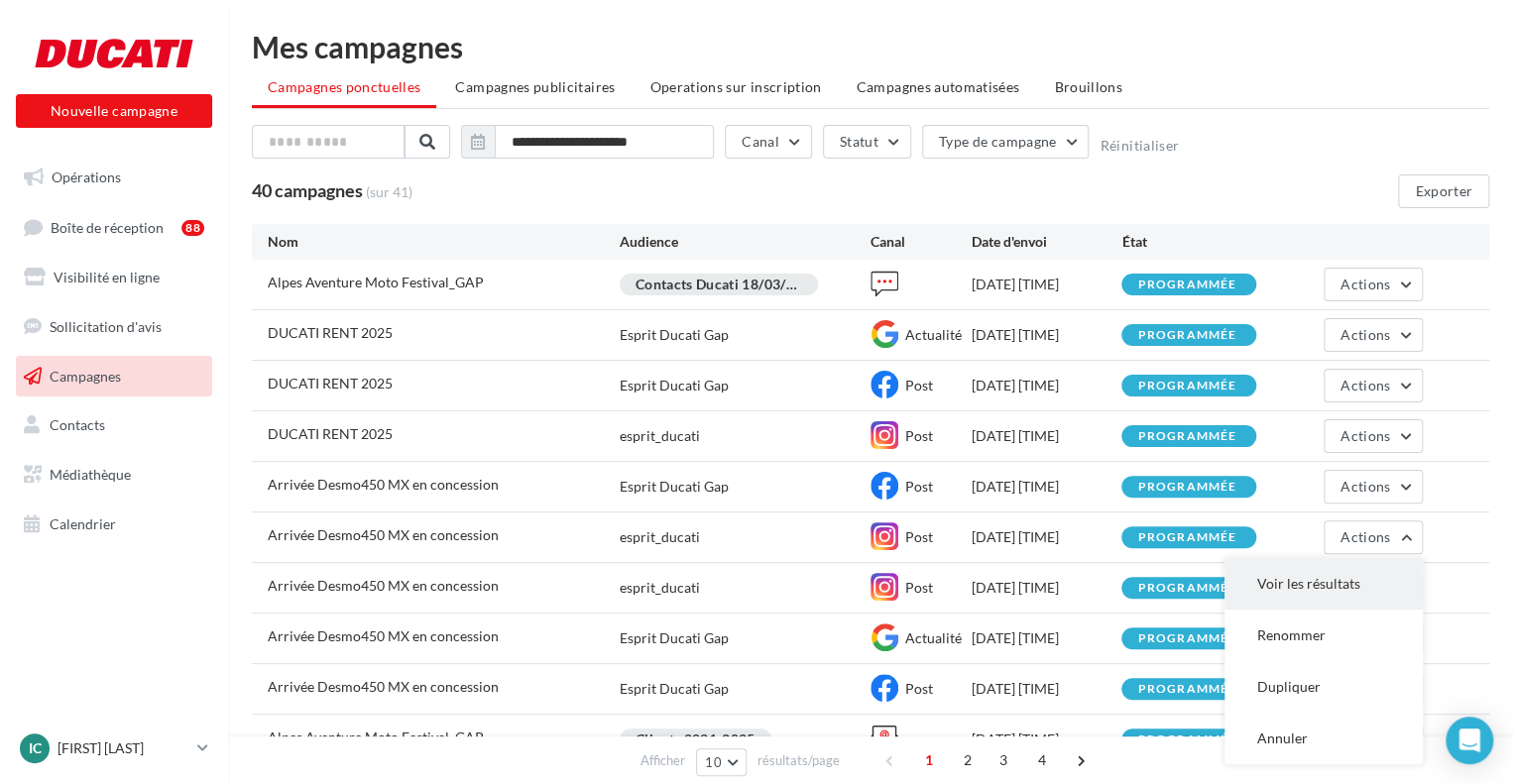 click on "Voir les résultats" at bounding box center (1324, 584) 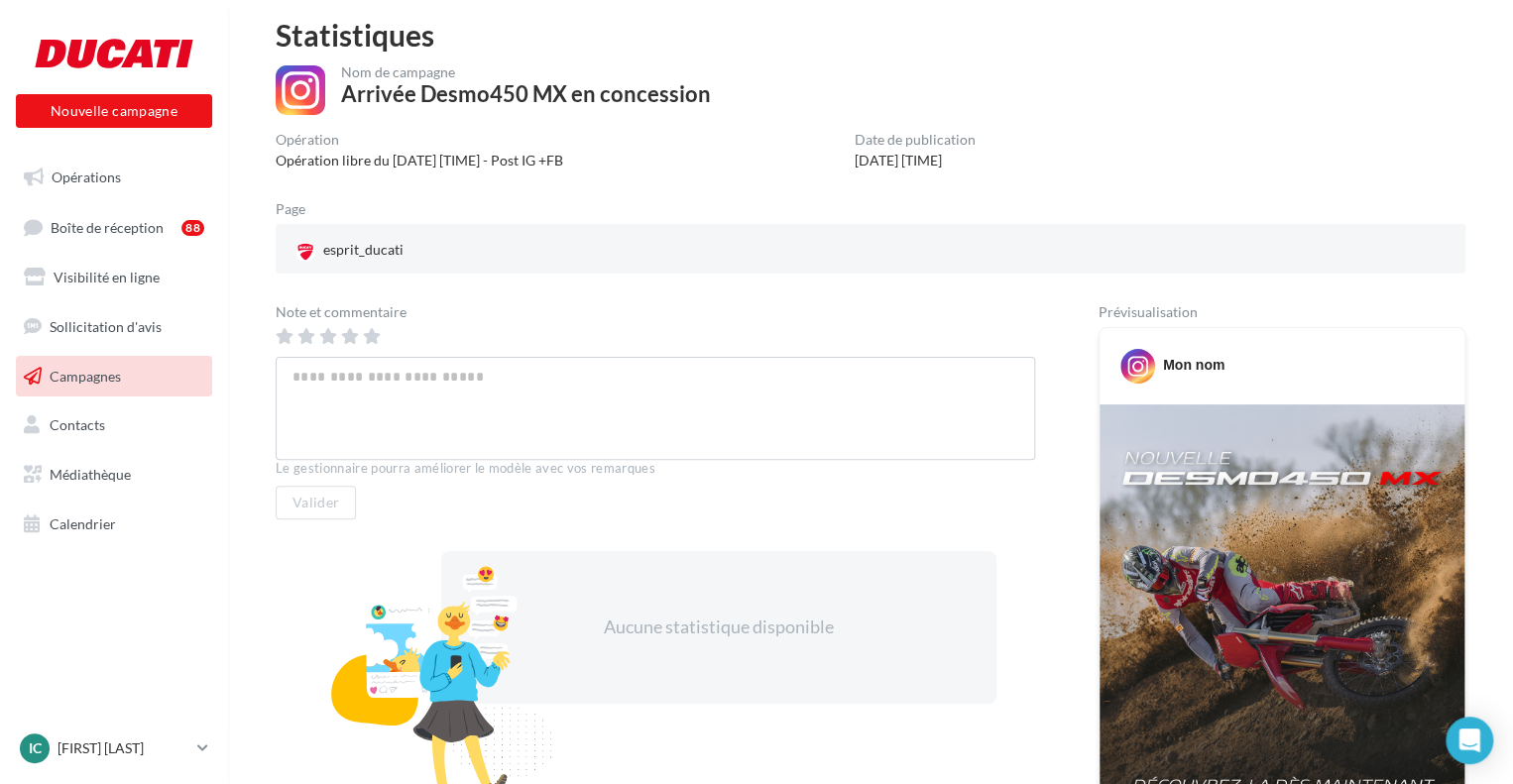 scroll, scrollTop: 0, scrollLeft: 0, axis: both 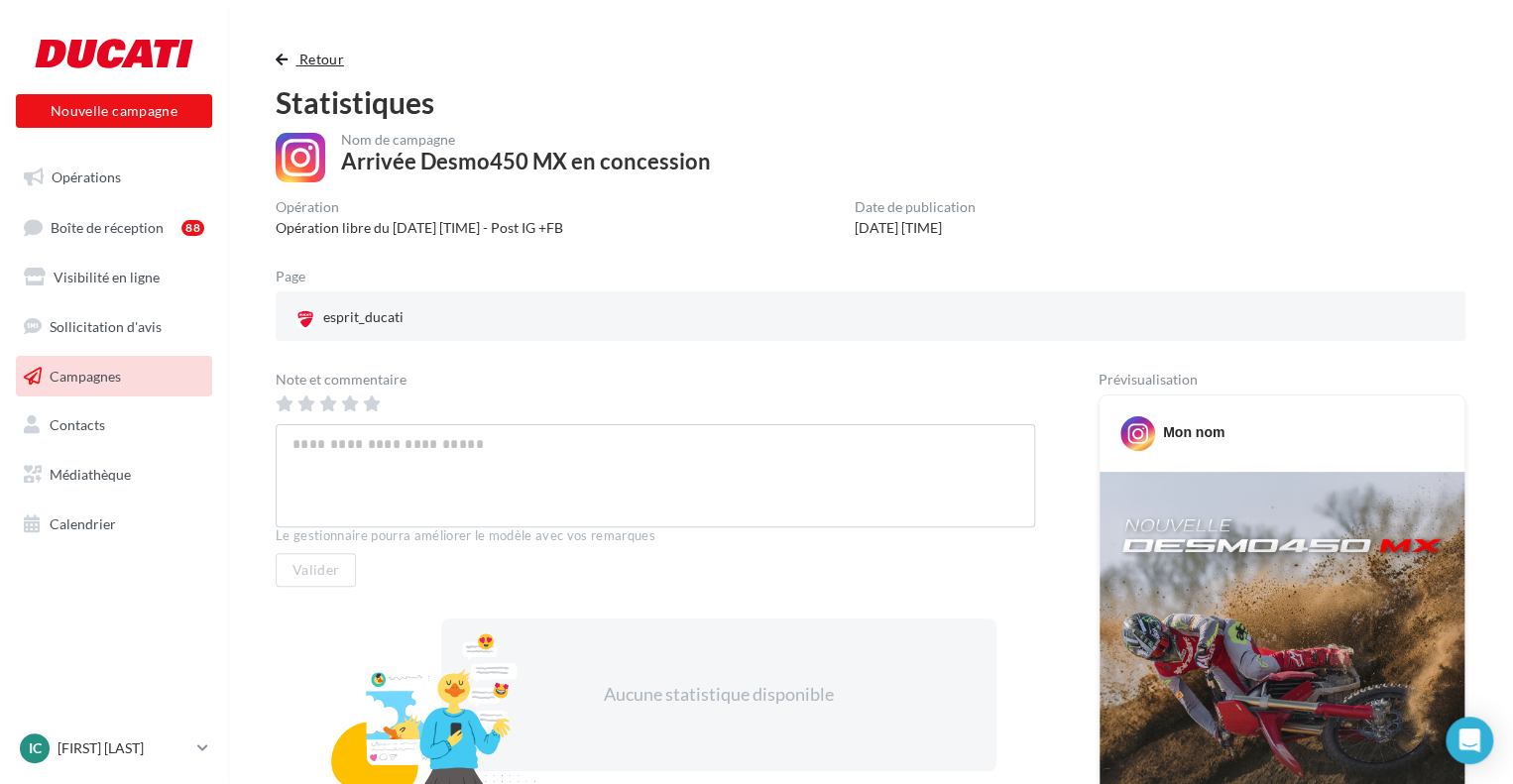 click on "Retour" at bounding box center [313, 59] 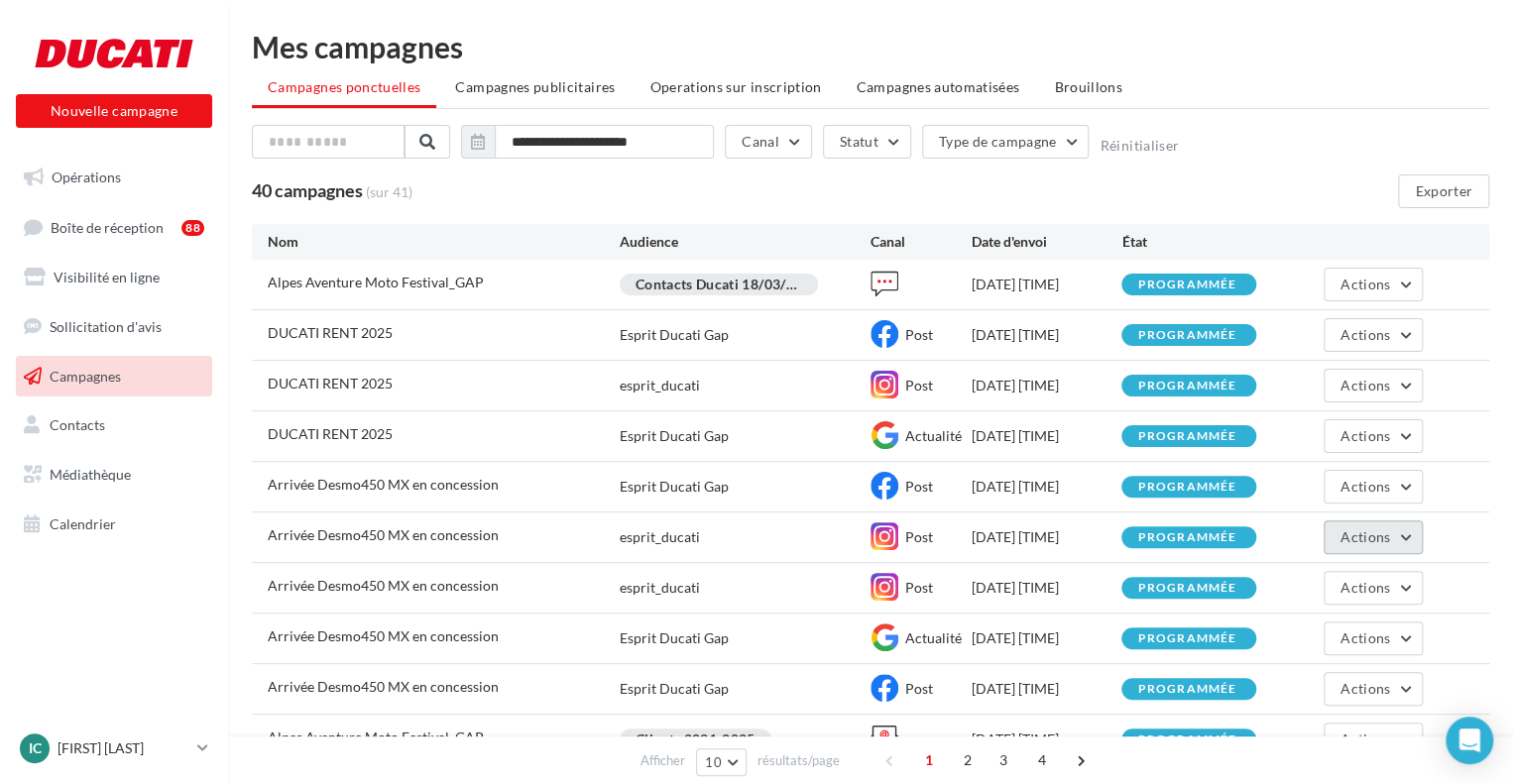 click on "Actions" at bounding box center [1373, 537] 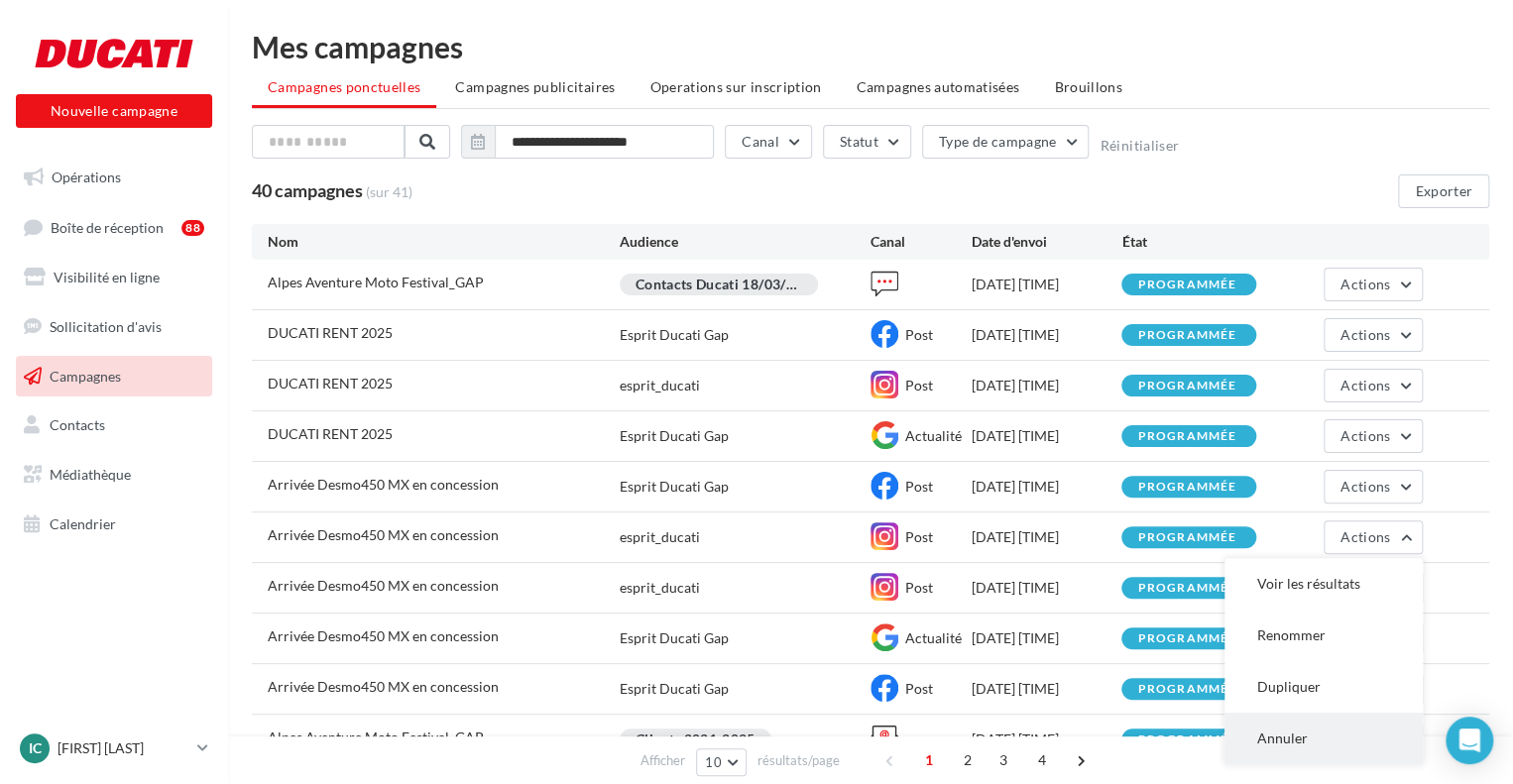 click on "Annuler" at bounding box center [1324, 738] 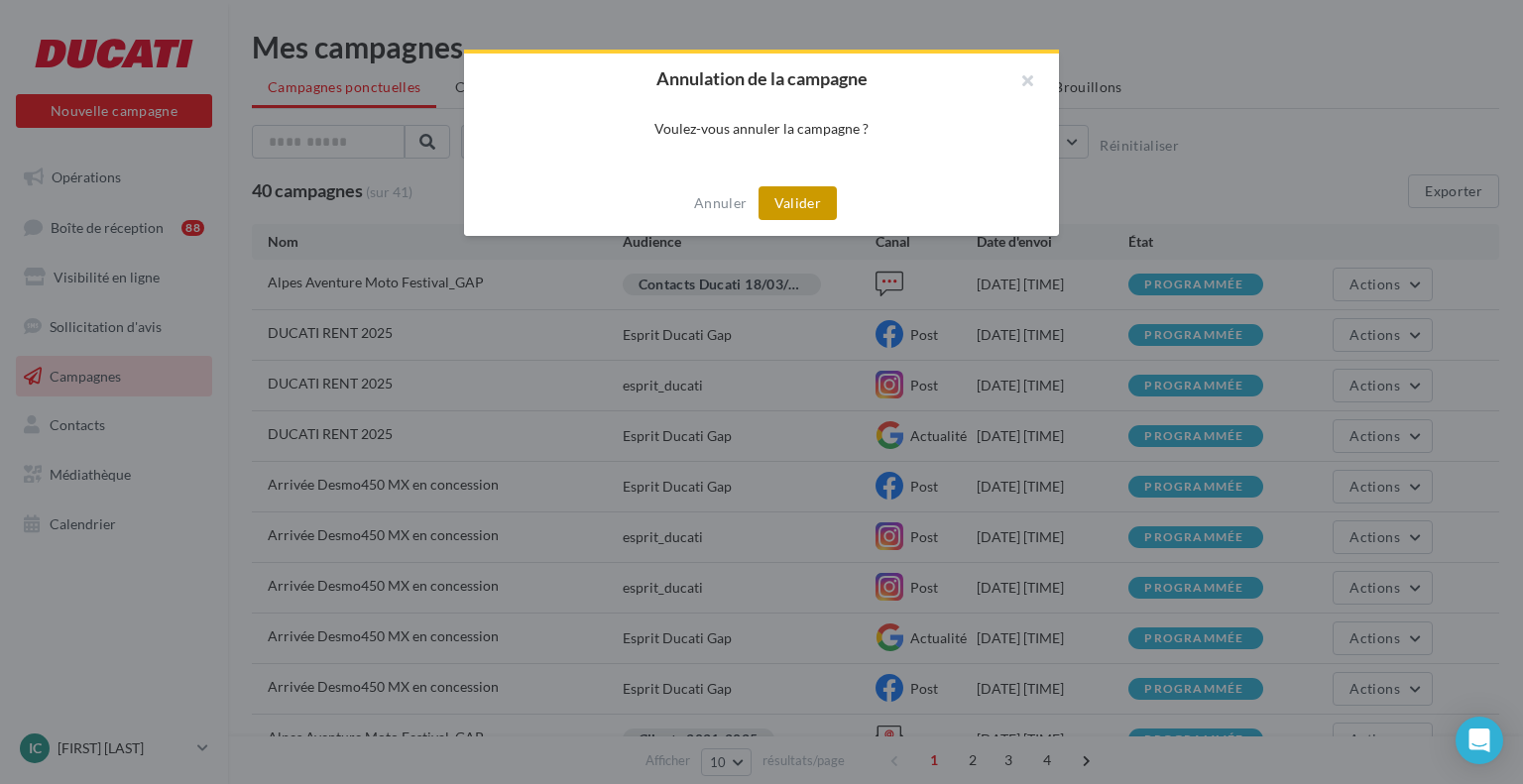 click on "Valider" at bounding box center [797, 203] 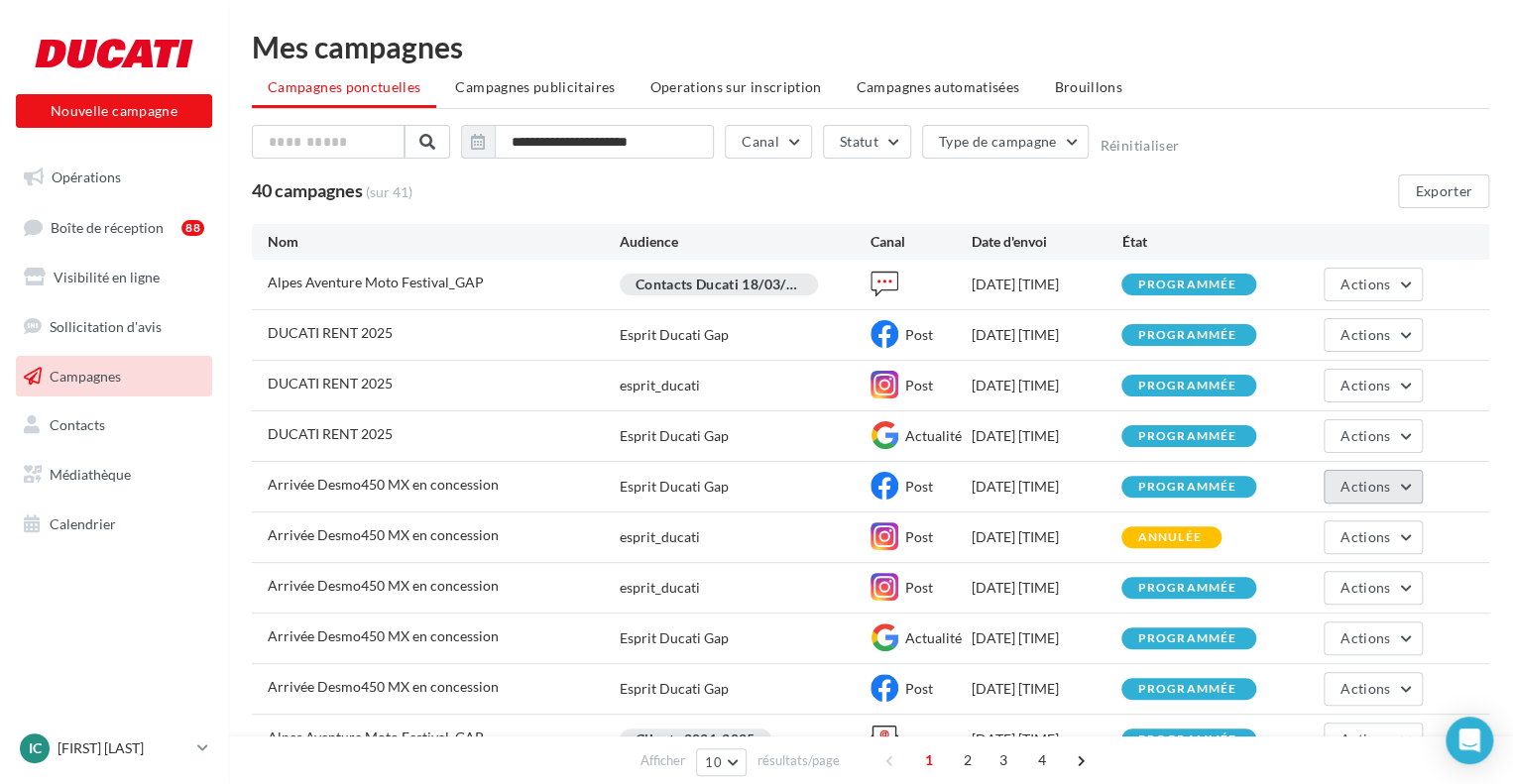 click on "Actions" at bounding box center [1373, 487] 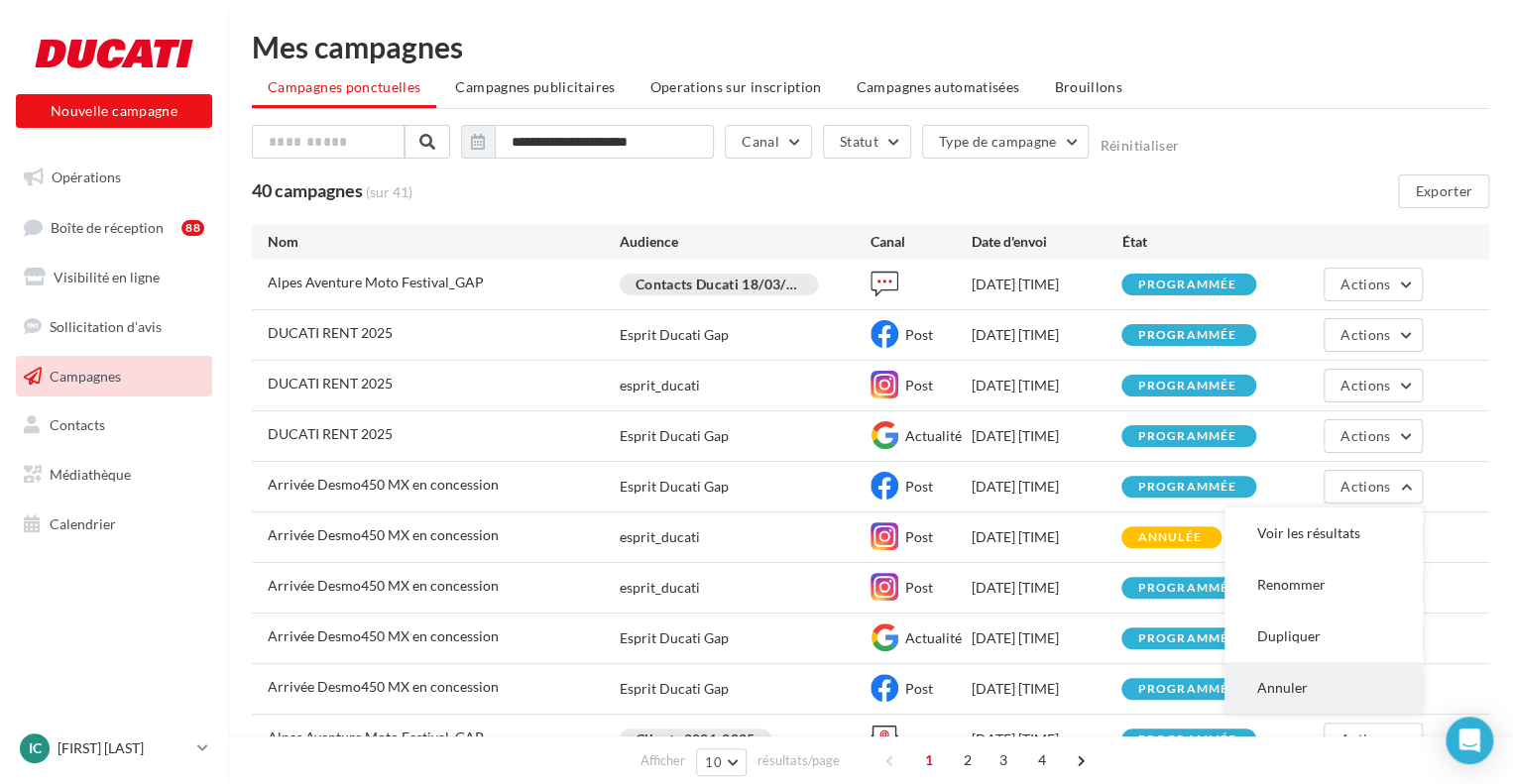 click on "Annuler" at bounding box center (1324, 688) 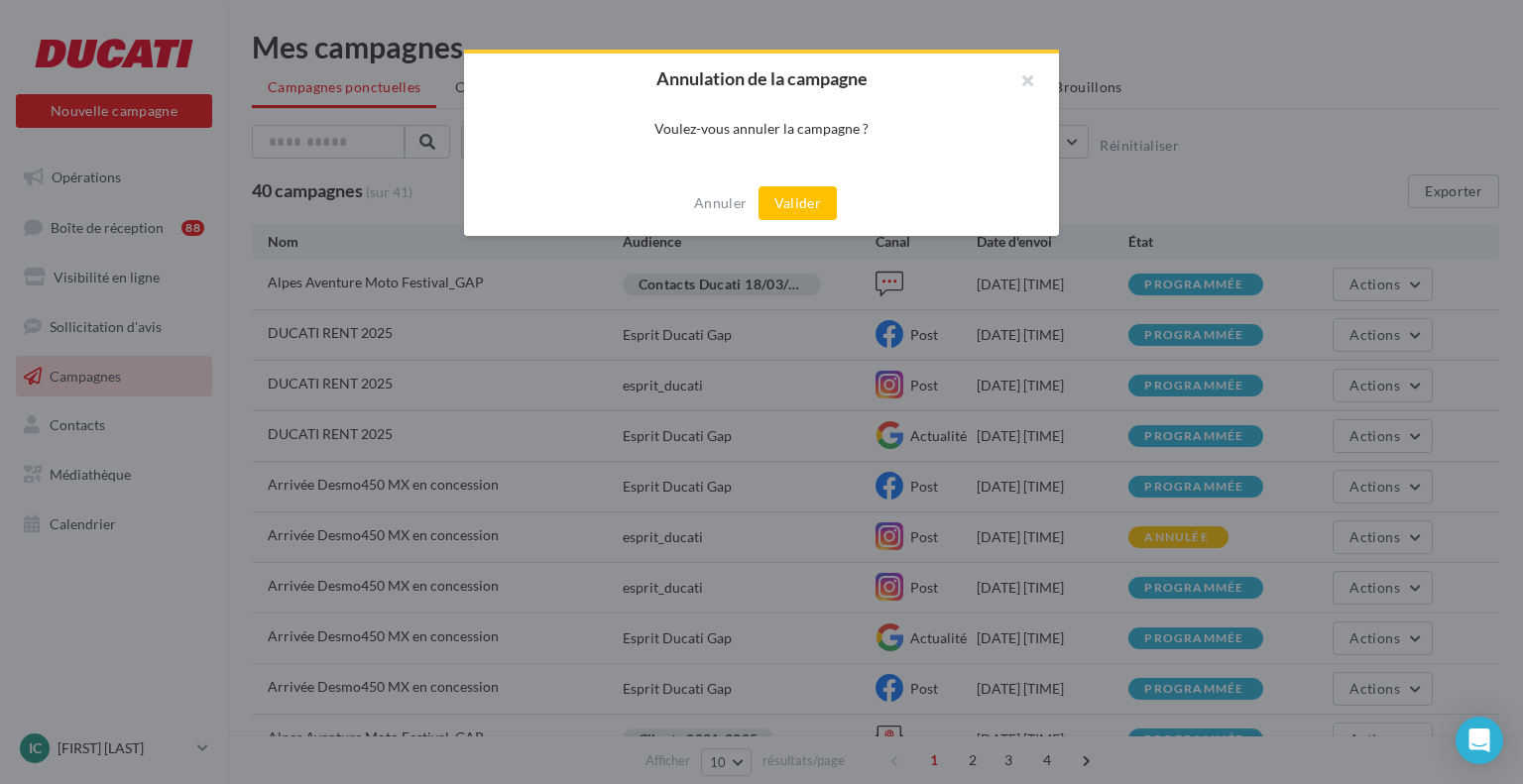 click on "Valider" at bounding box center (797, 203) 